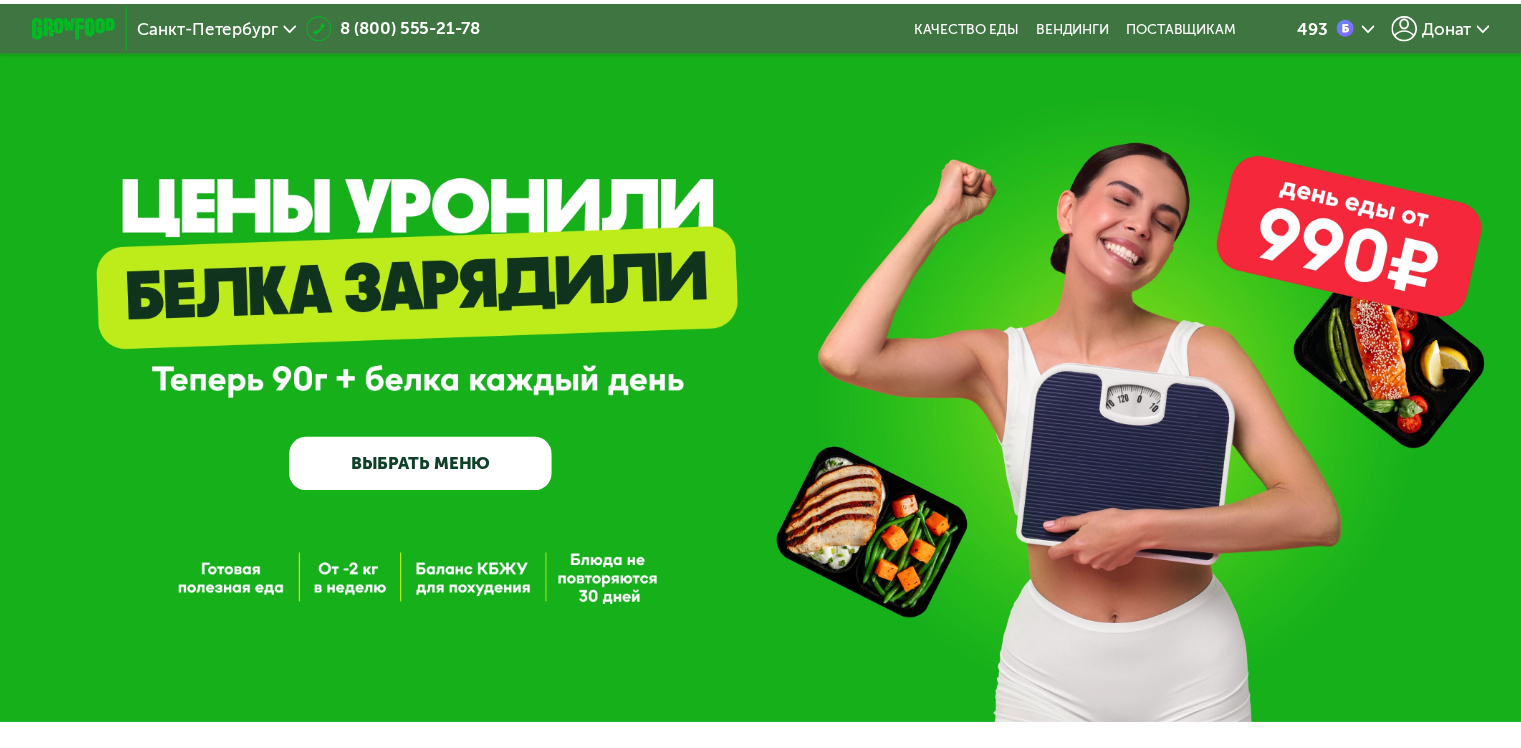 scroll, scrollTop: 0, scrollLeft: 0, axis: both 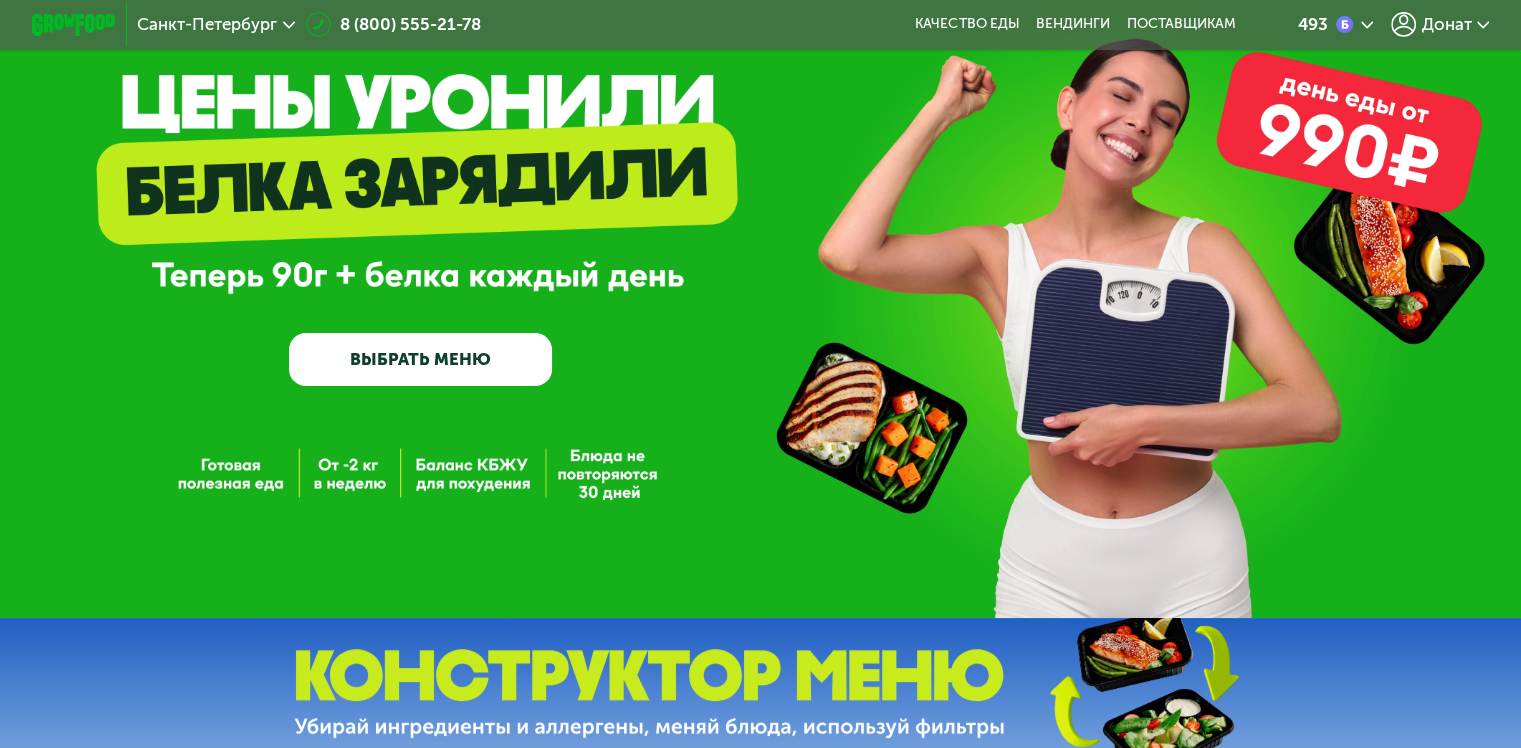 click 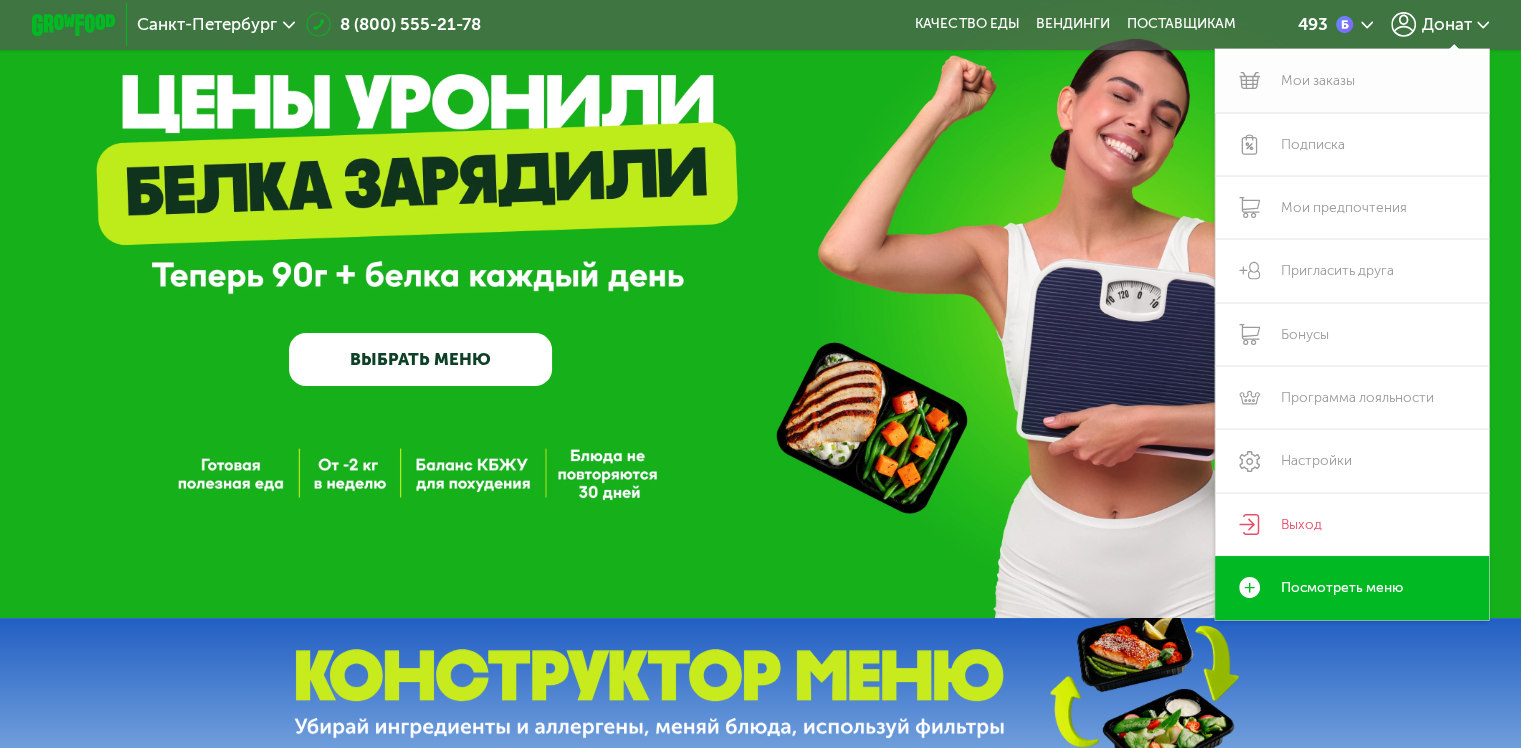 click on "Мои заказы" at bounding box center (1352, 80) 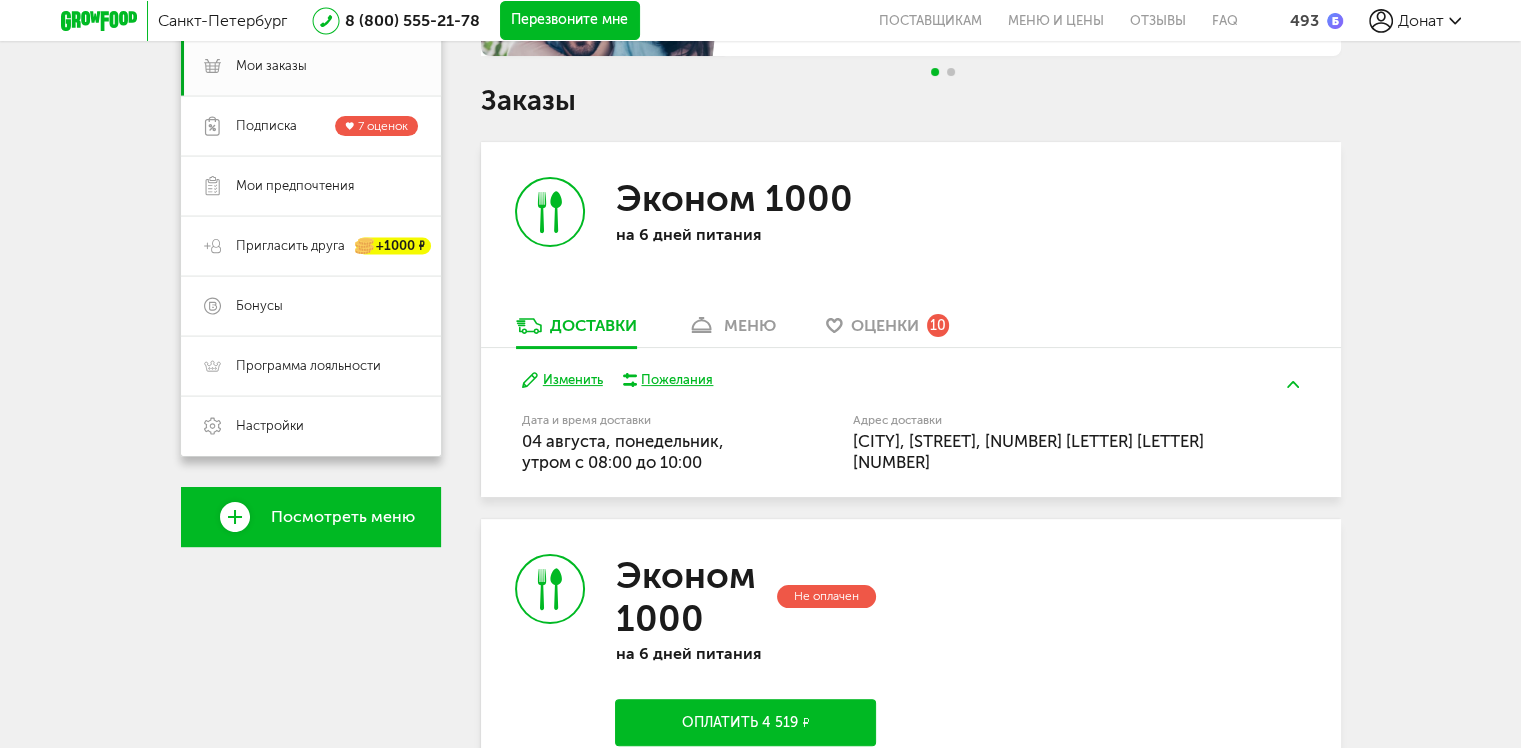 scroll, scrollTop: 300, scrollLeft: 0, axis: vertical 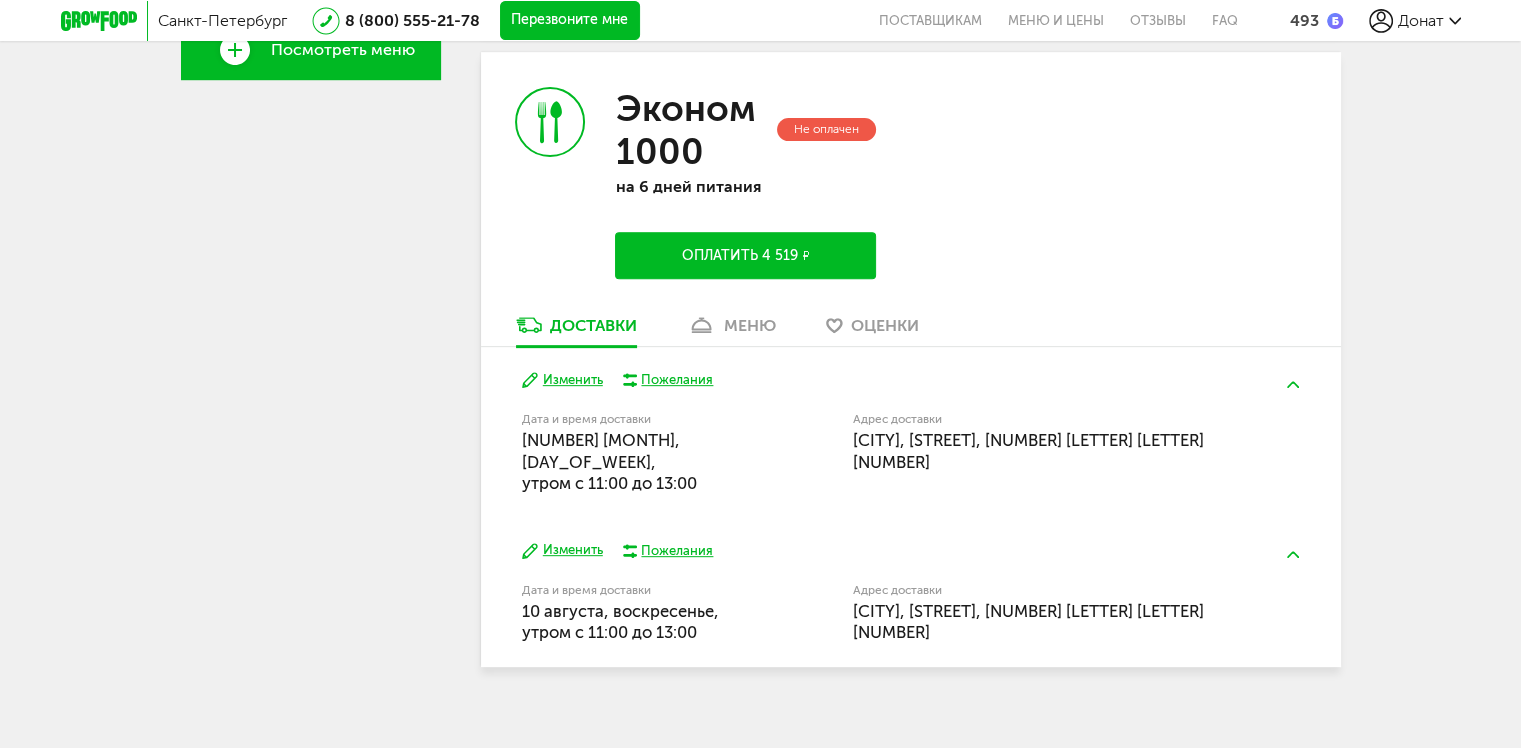 click on "Оплатить 4 519 ₽" at bounding box center [745, 255] 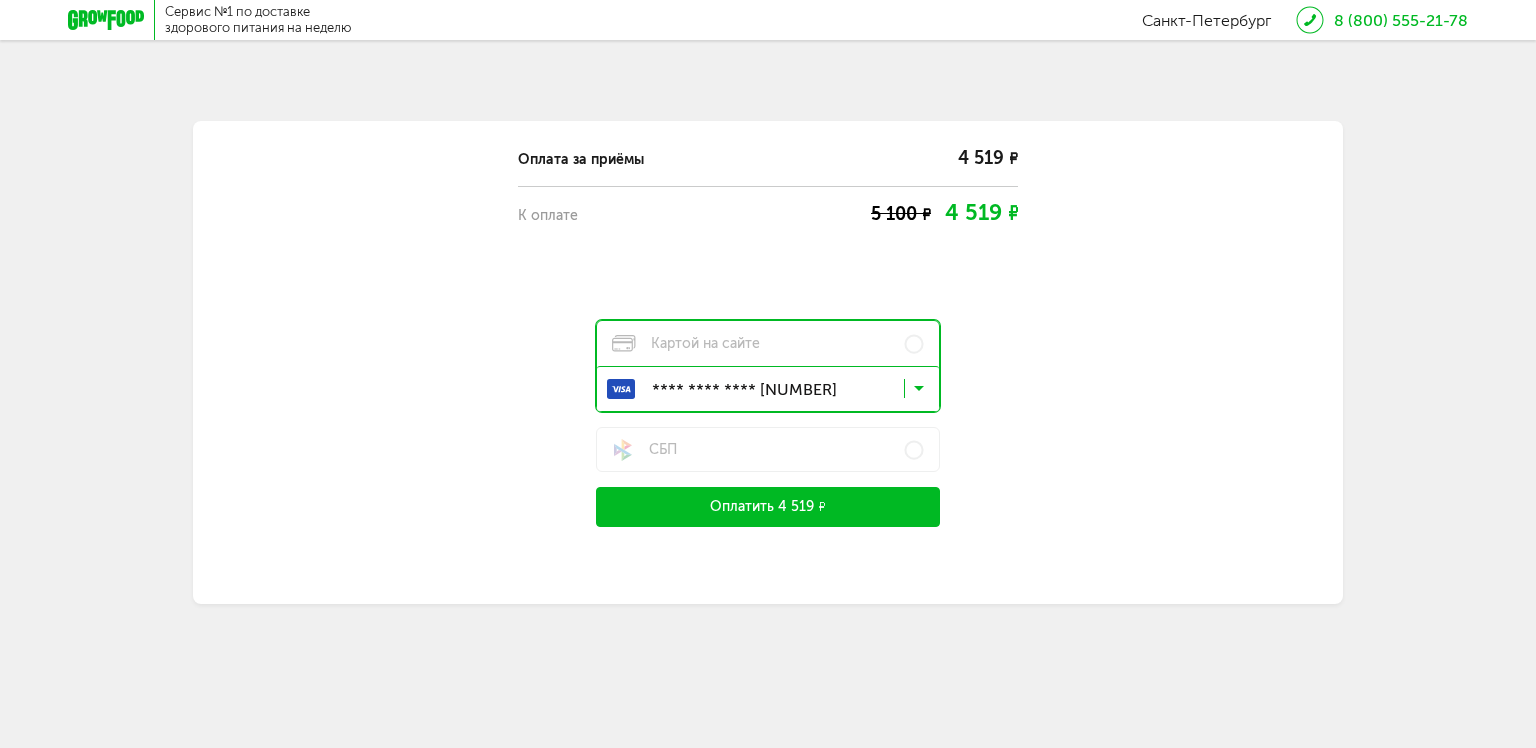 click on "Оплатить 4 519 ₽" at bounding box center (768, 507) 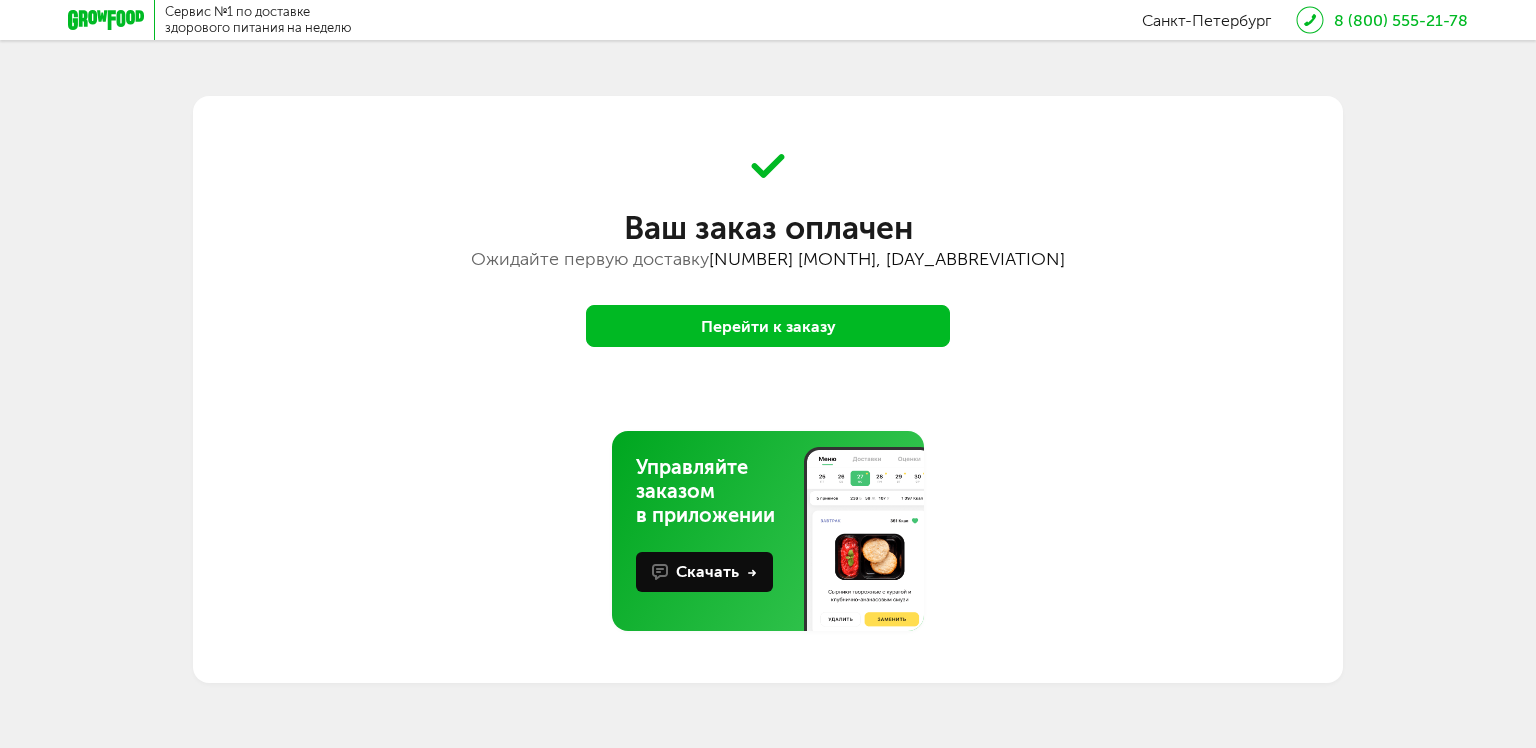 click on "Перейти к заказу" at bounding box center (768, 326) 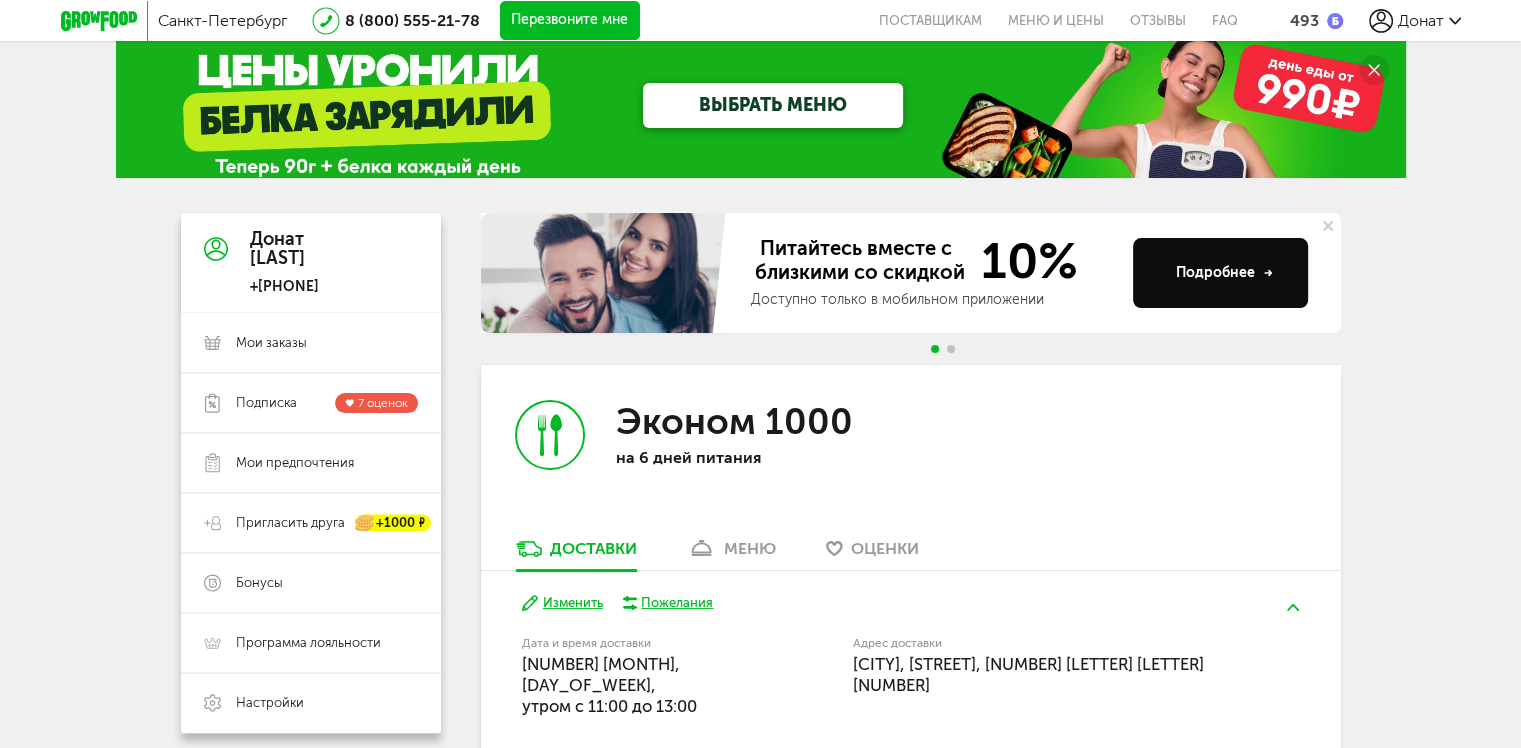 scroll, scrollTop: 0, scrollLeft: 0, axis: both 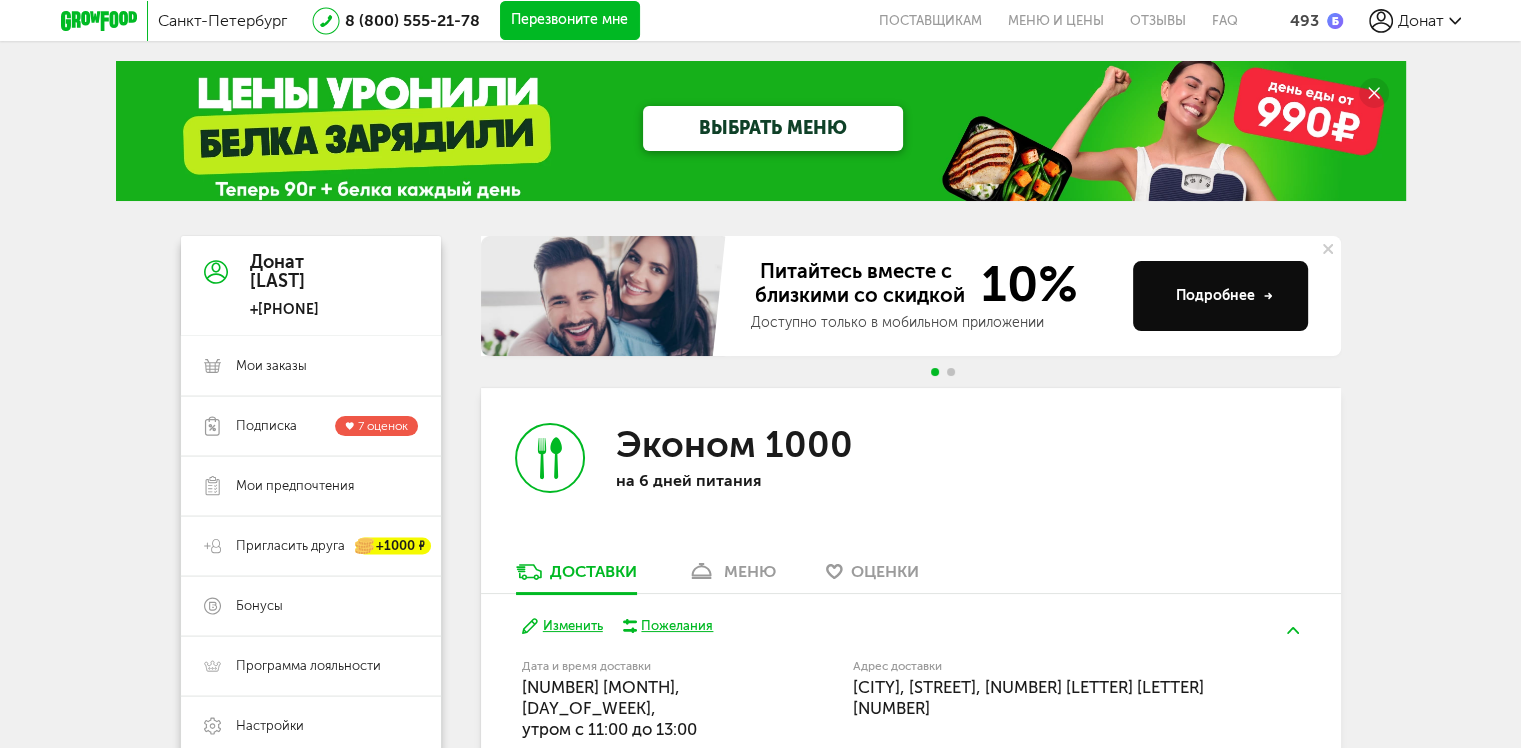 click 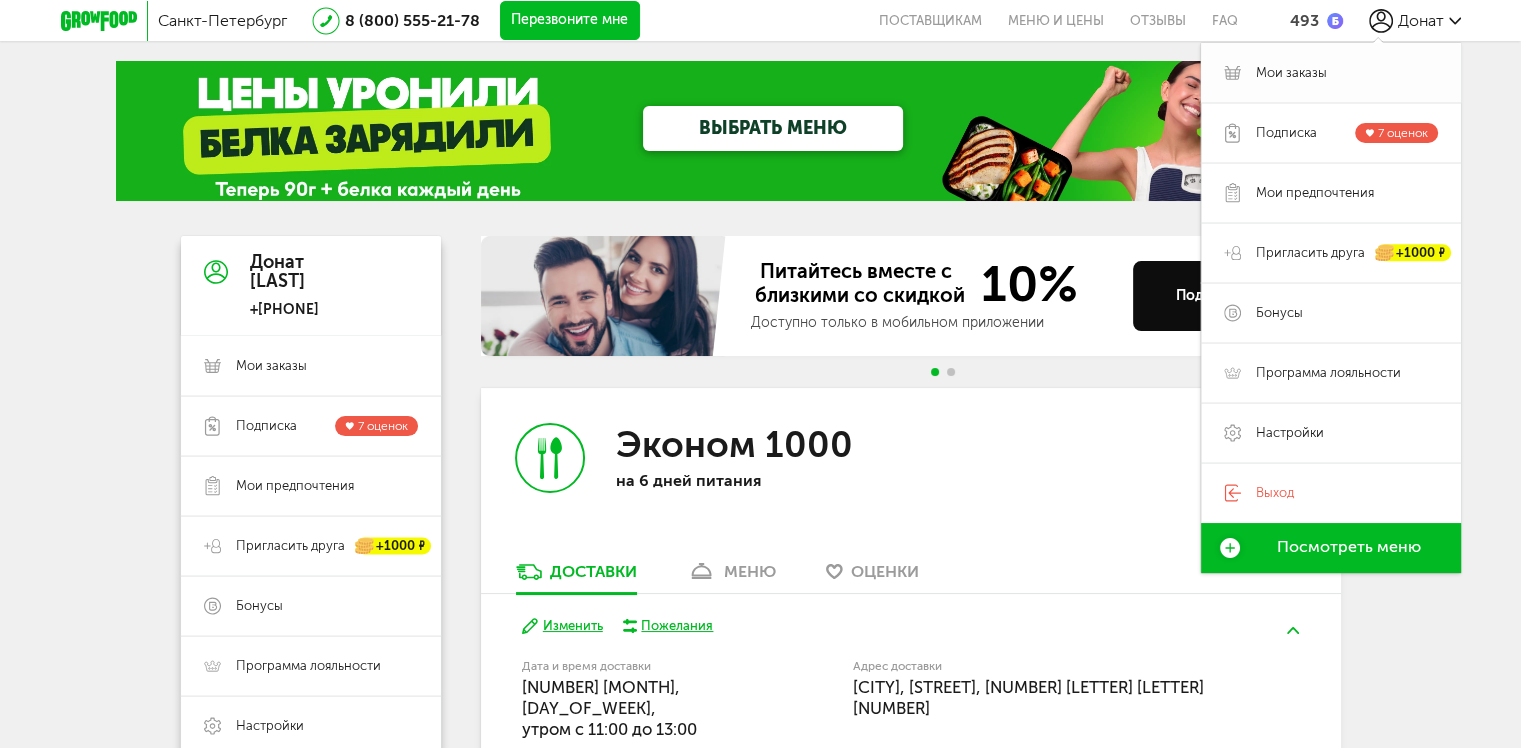 click on "Мои заказы" at bounding box center [1291, 73] 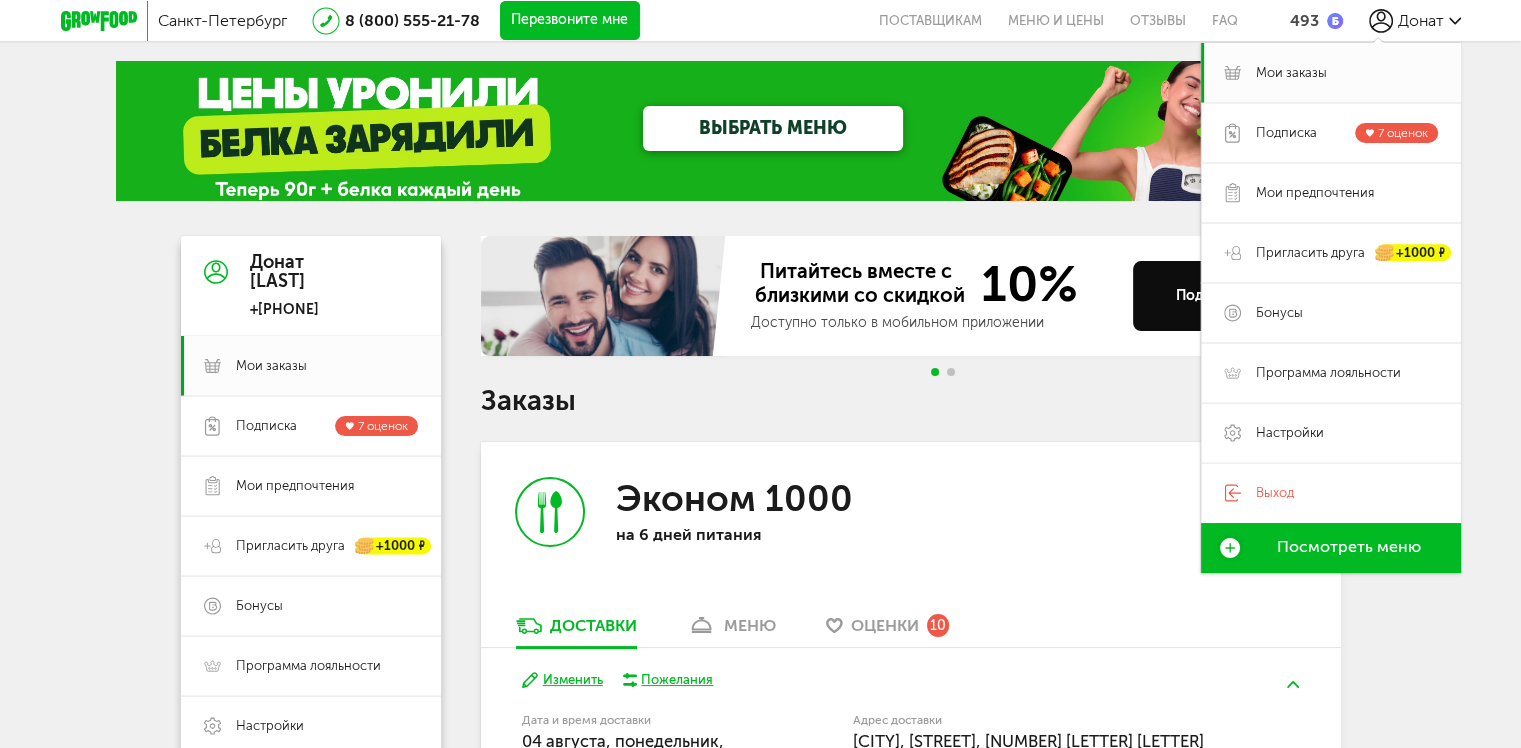 click on "Эконом 1000" at bounding box center (733, 498) 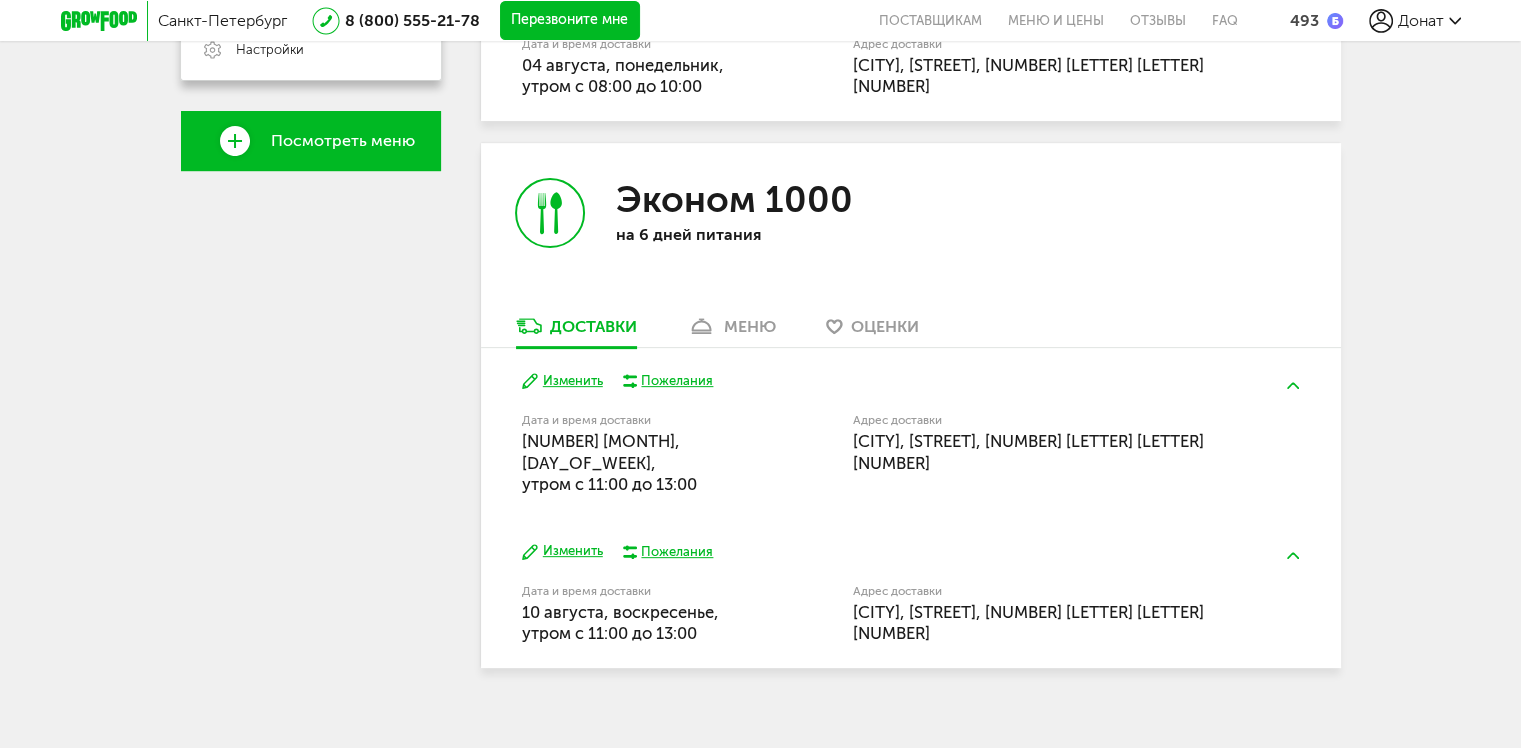 scroll, scrollTop: 676, scrollLeft: 0, axis: vertical 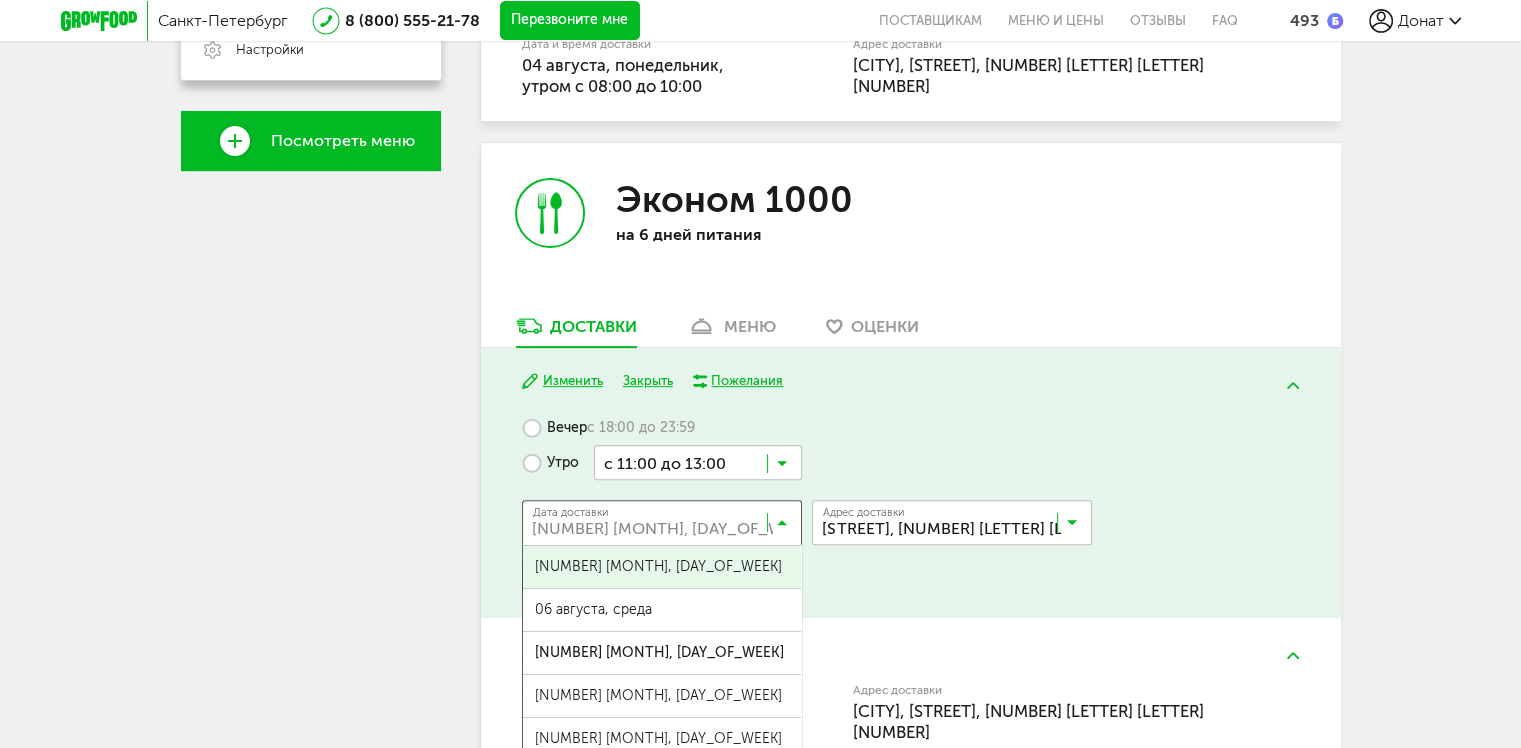 click at bounding box center [782, 527] 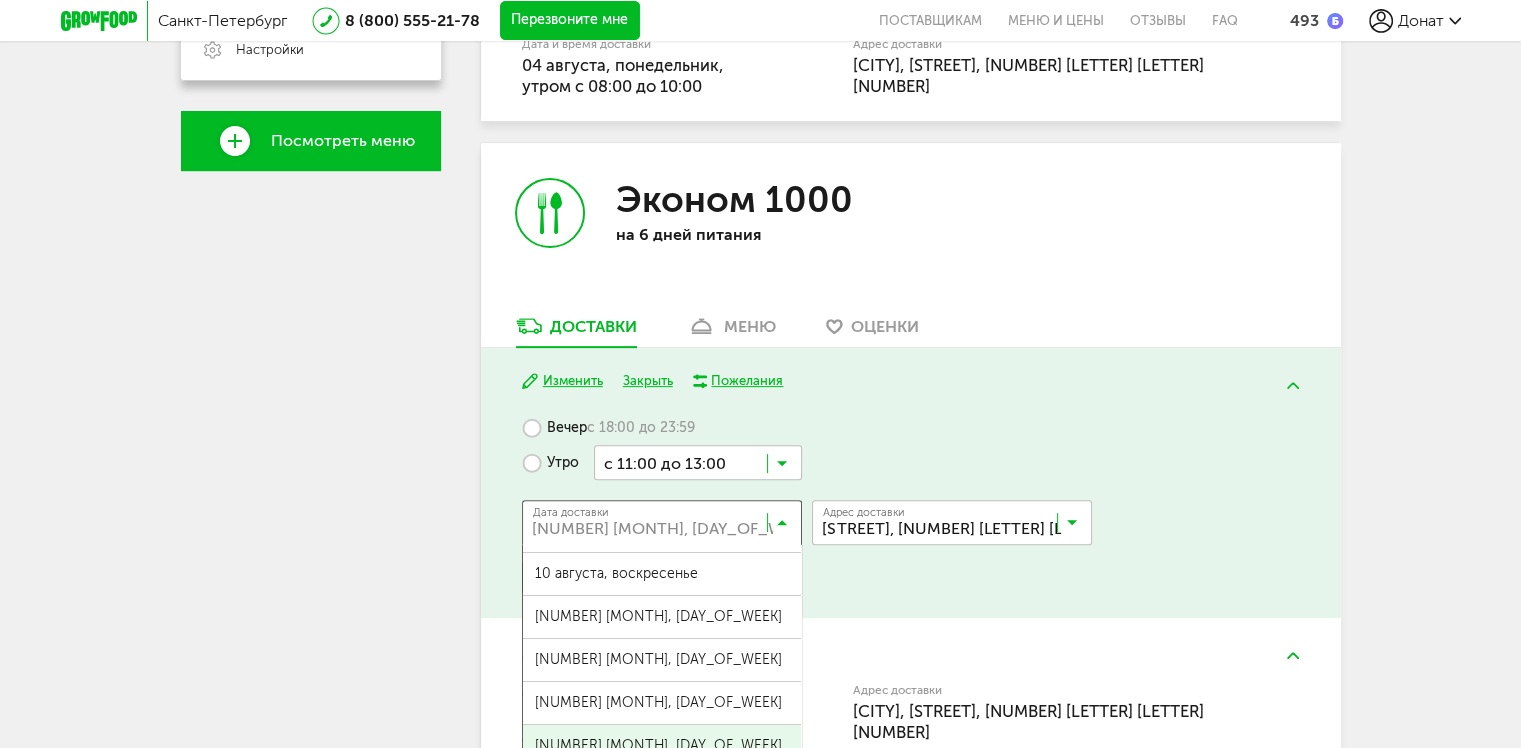 scroll, scrollTop: 172, scrollLeft: 0, axis: vertical 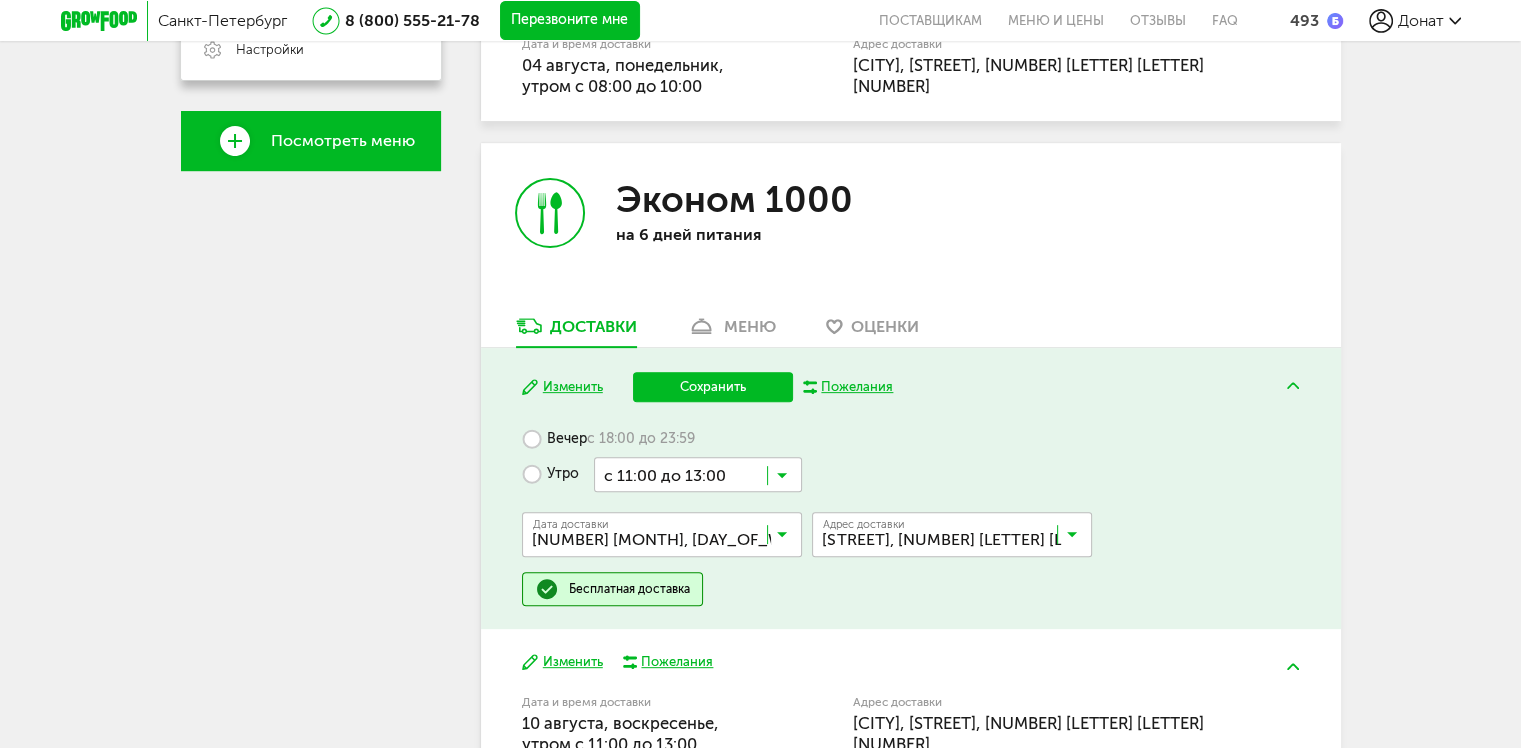 click on "[NUMBER] [MONTH], [DAY_OF_WEEK]" at bounding box center (662, 665) 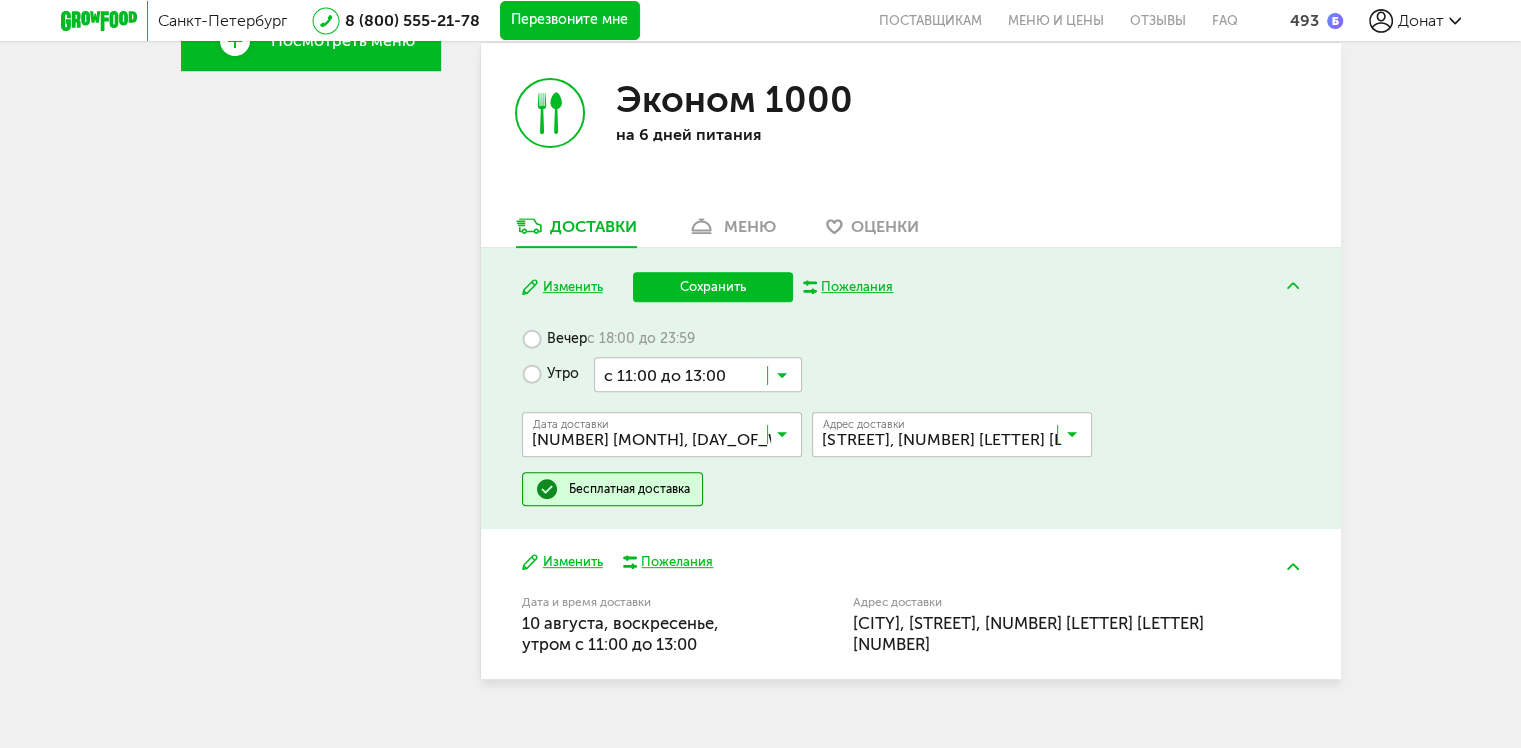 scroll, scrollTop: 808, scrollLeft: 0, axis: vertical 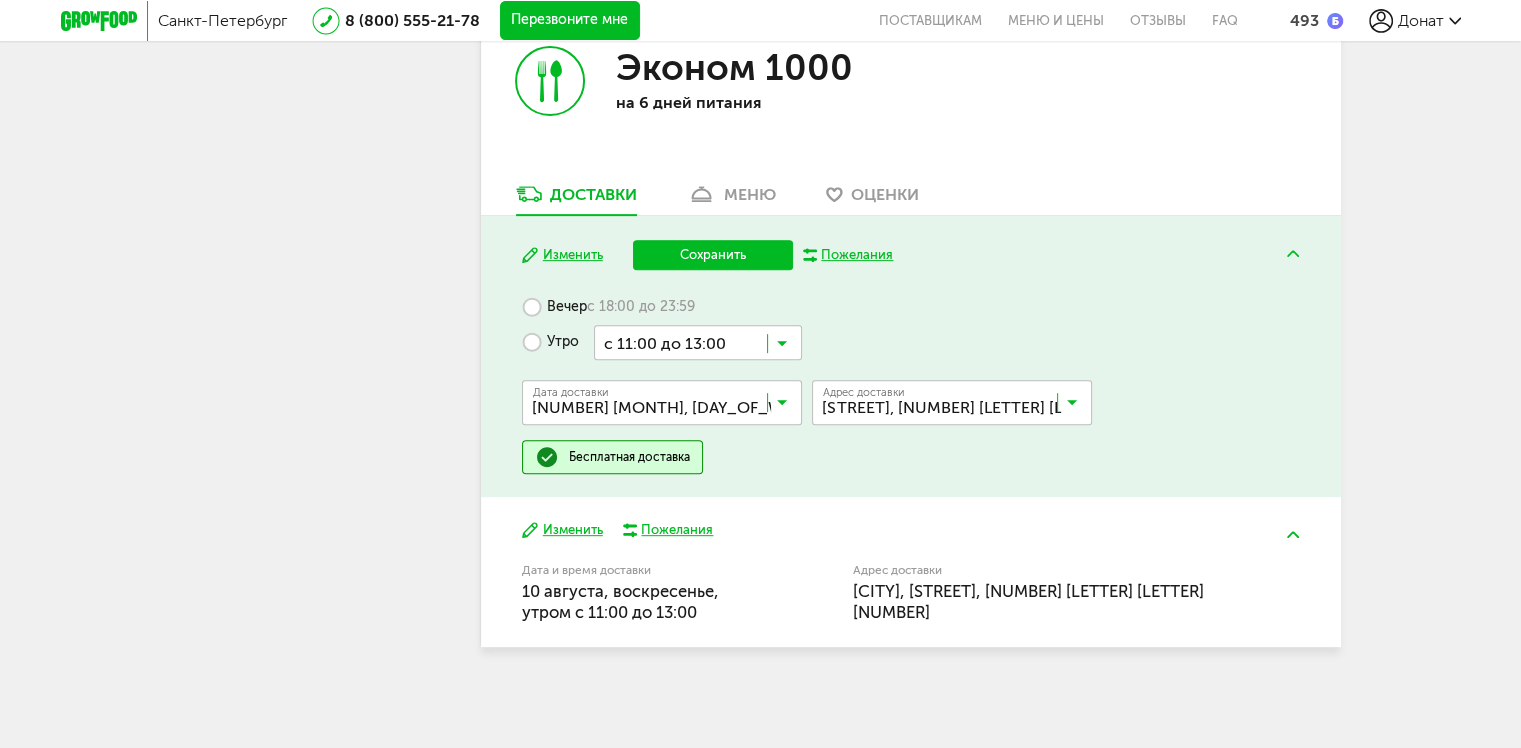 click at bounding box center (957, 407) 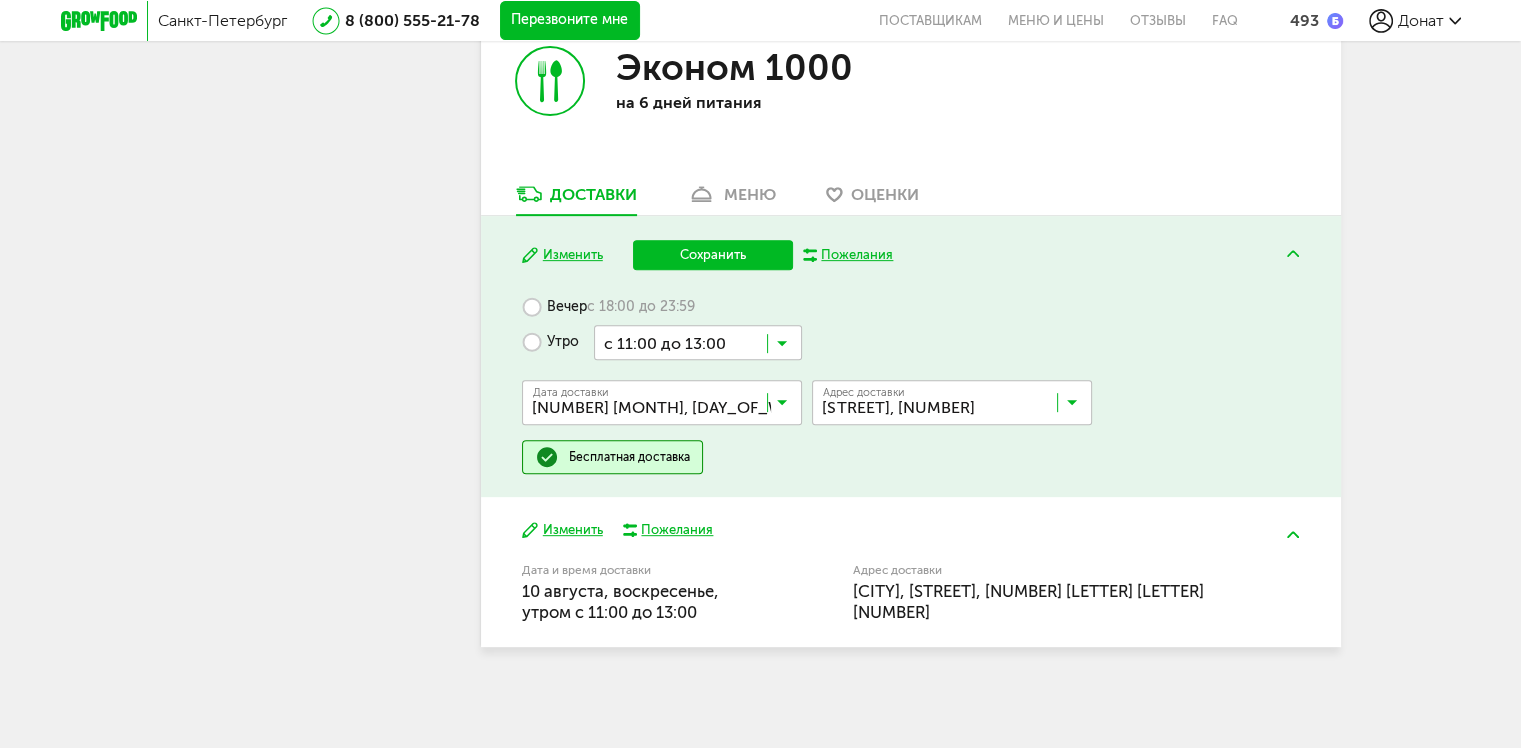 click on "[STREET], [NUMBER]" at bounding box center (891, 490) 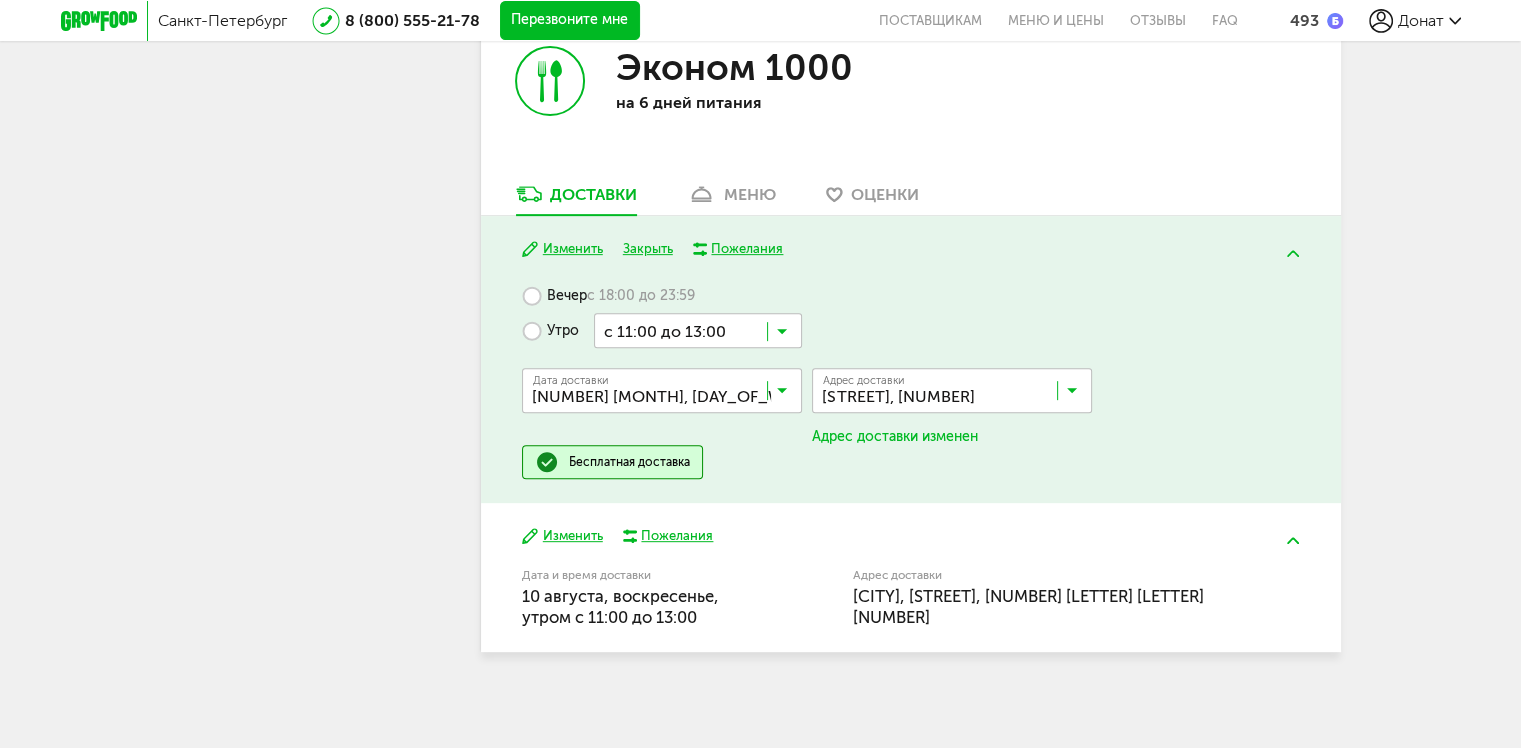 click at bounding box center (782, 336) 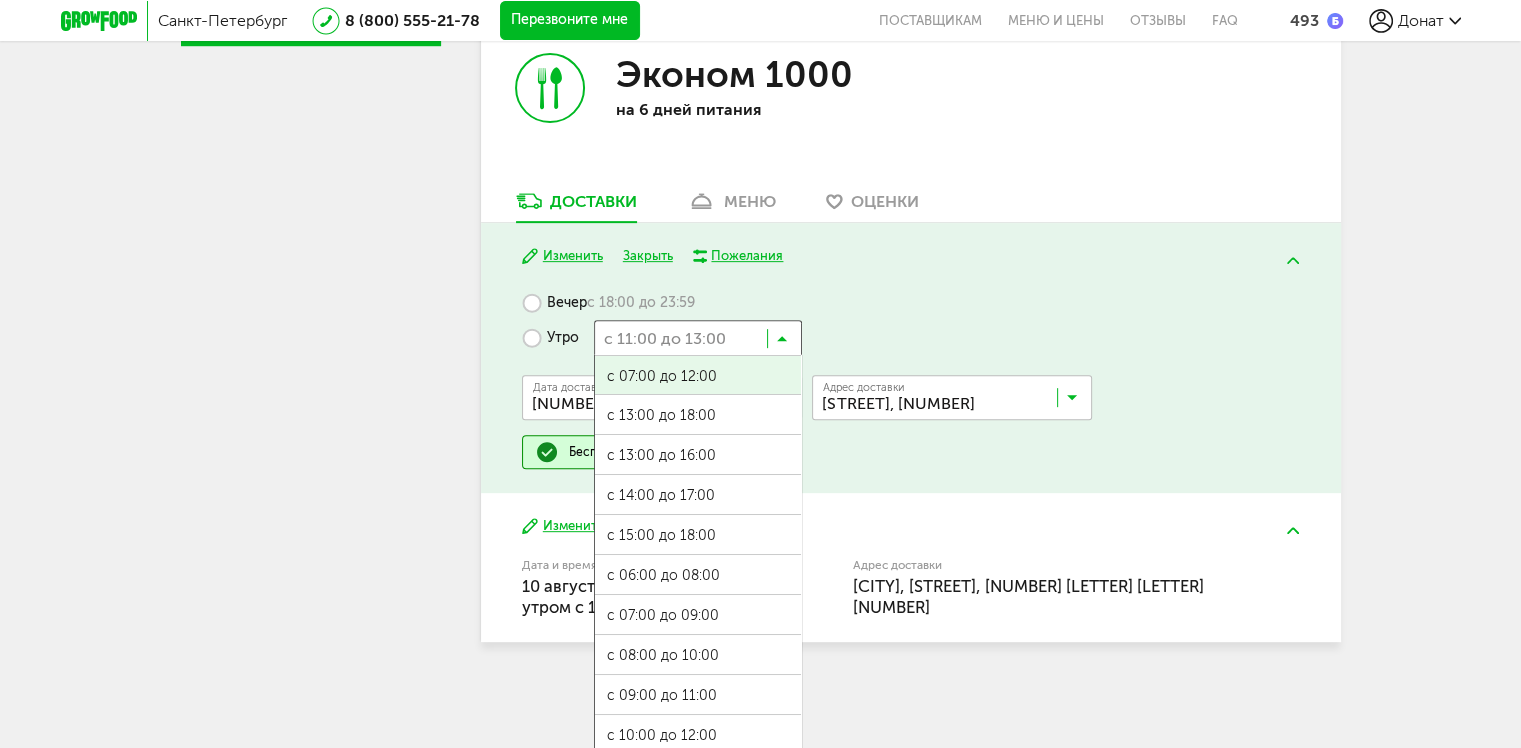 scroll, scrollTop: 808, scrollLeft: 0, axis: vertical 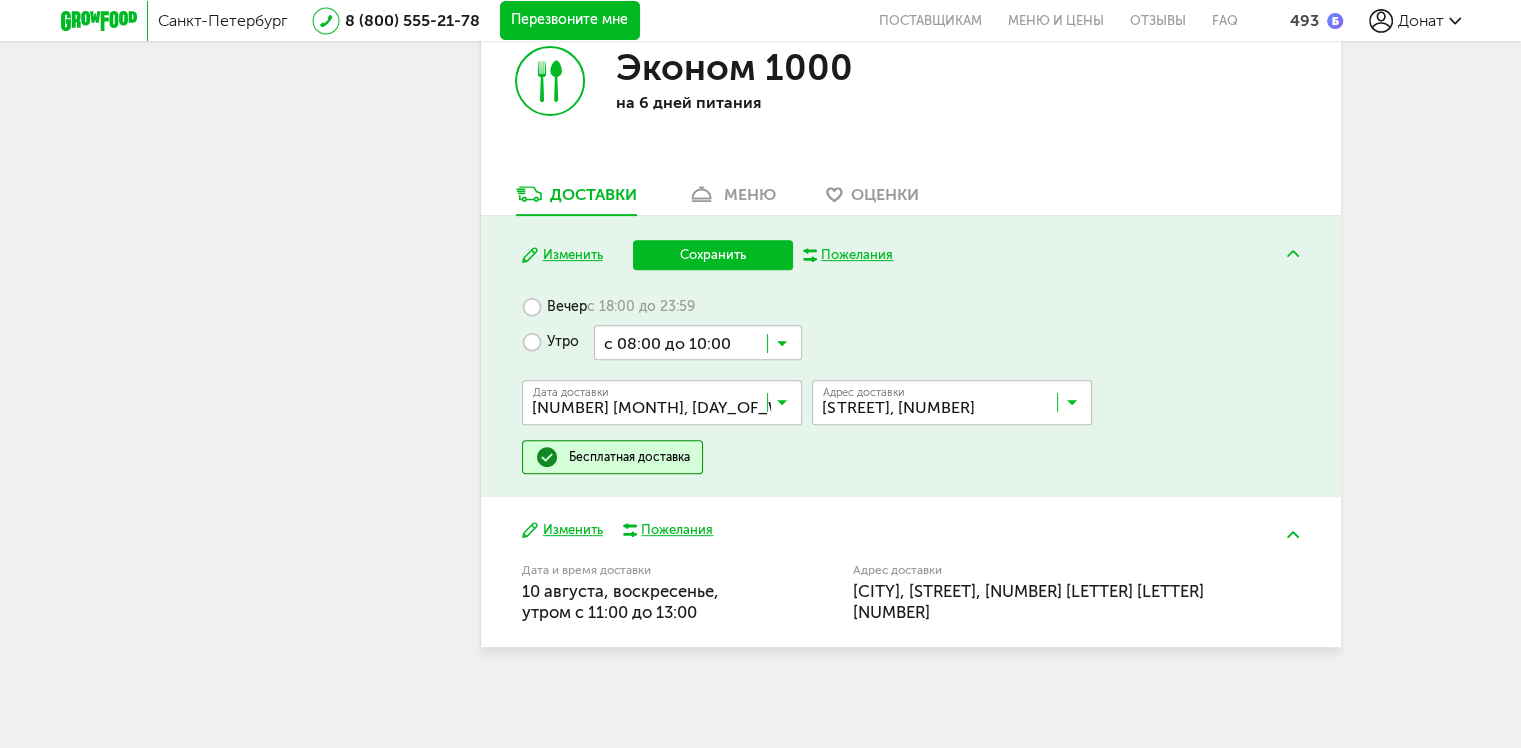 click on "с 08:00 до 10:00" at bounding box center [698, 661] 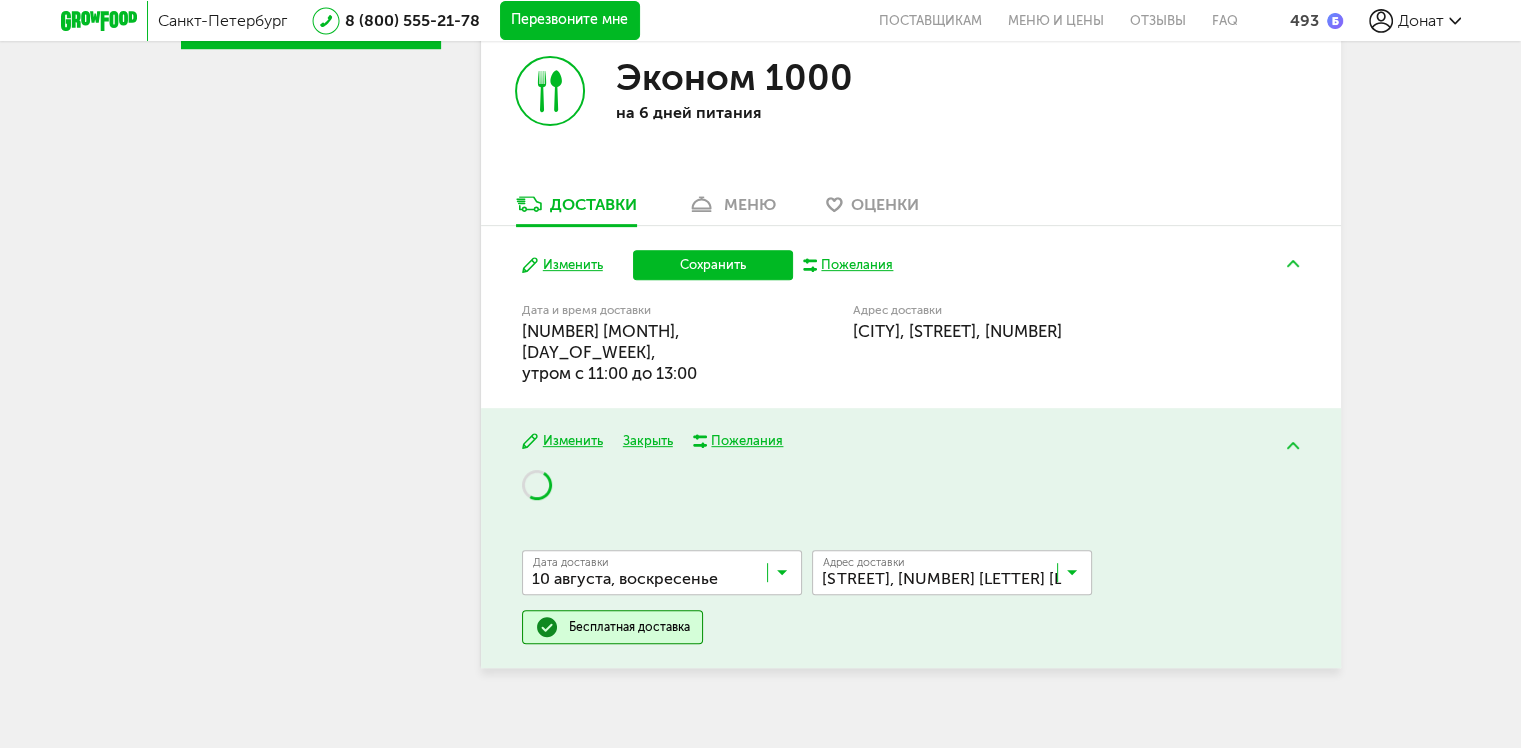 scroll, scrollTop: 808, scrollLeft: 0, axis: vertical 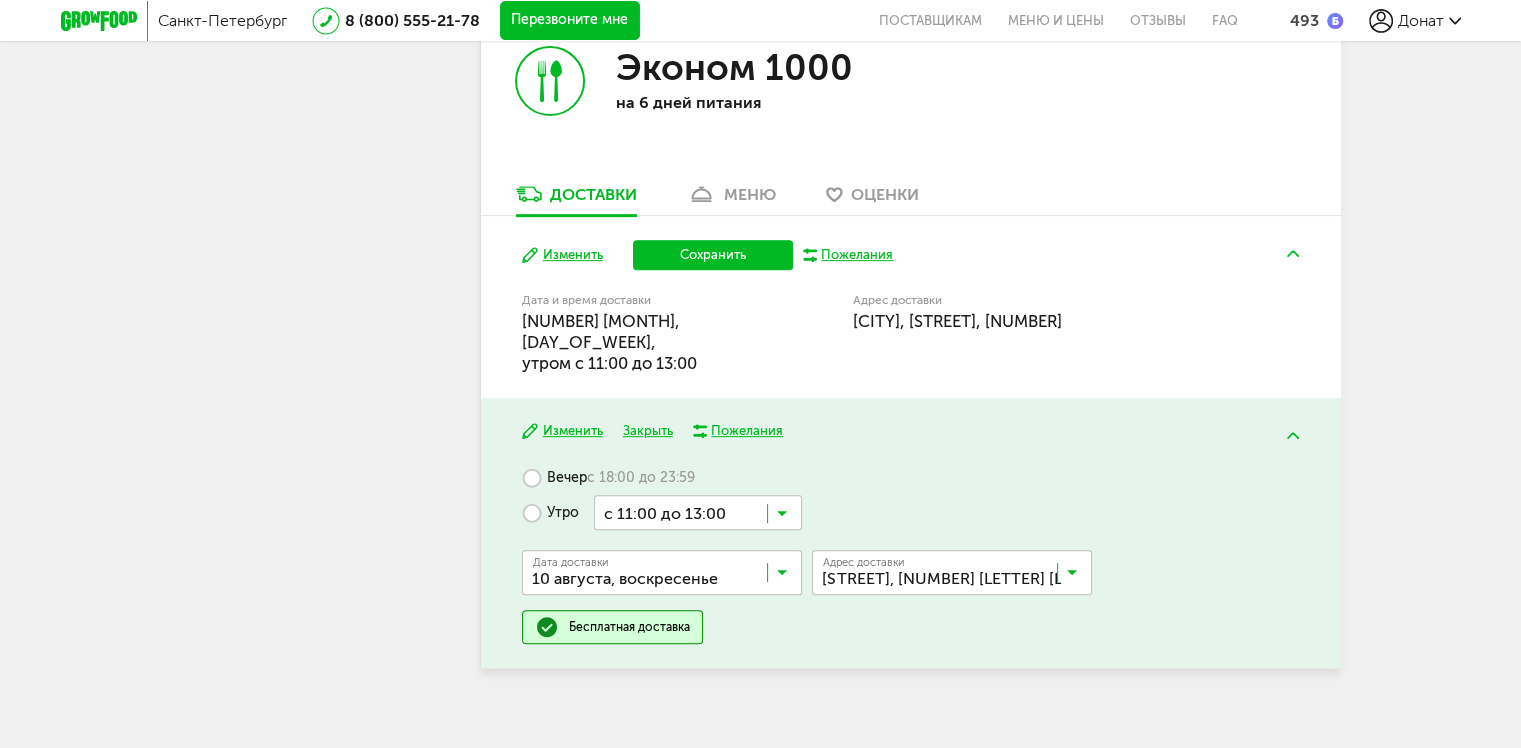 click at bounding box center (782, 577) 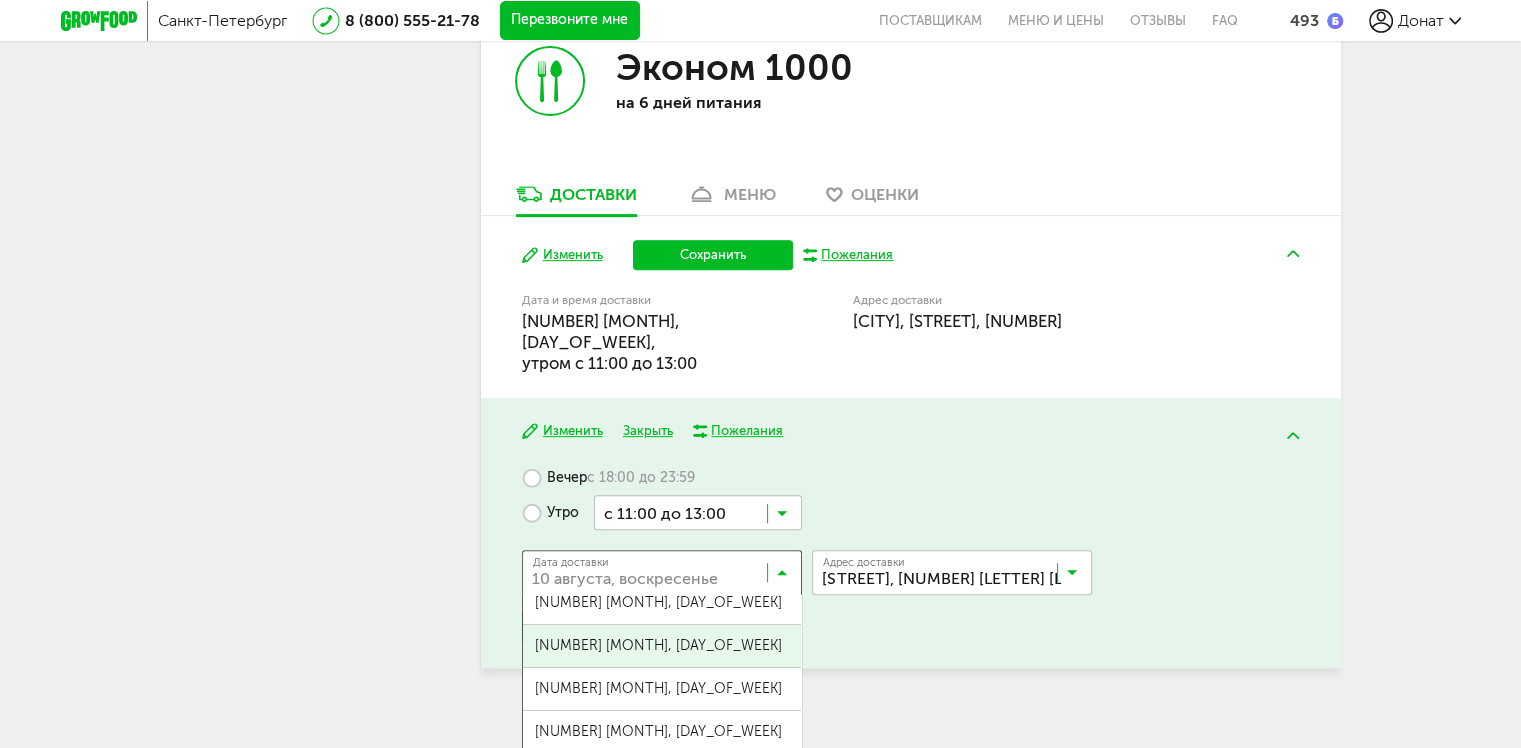 scroll, scrollTop: 87, scrollLeft: 0, axis: vertical 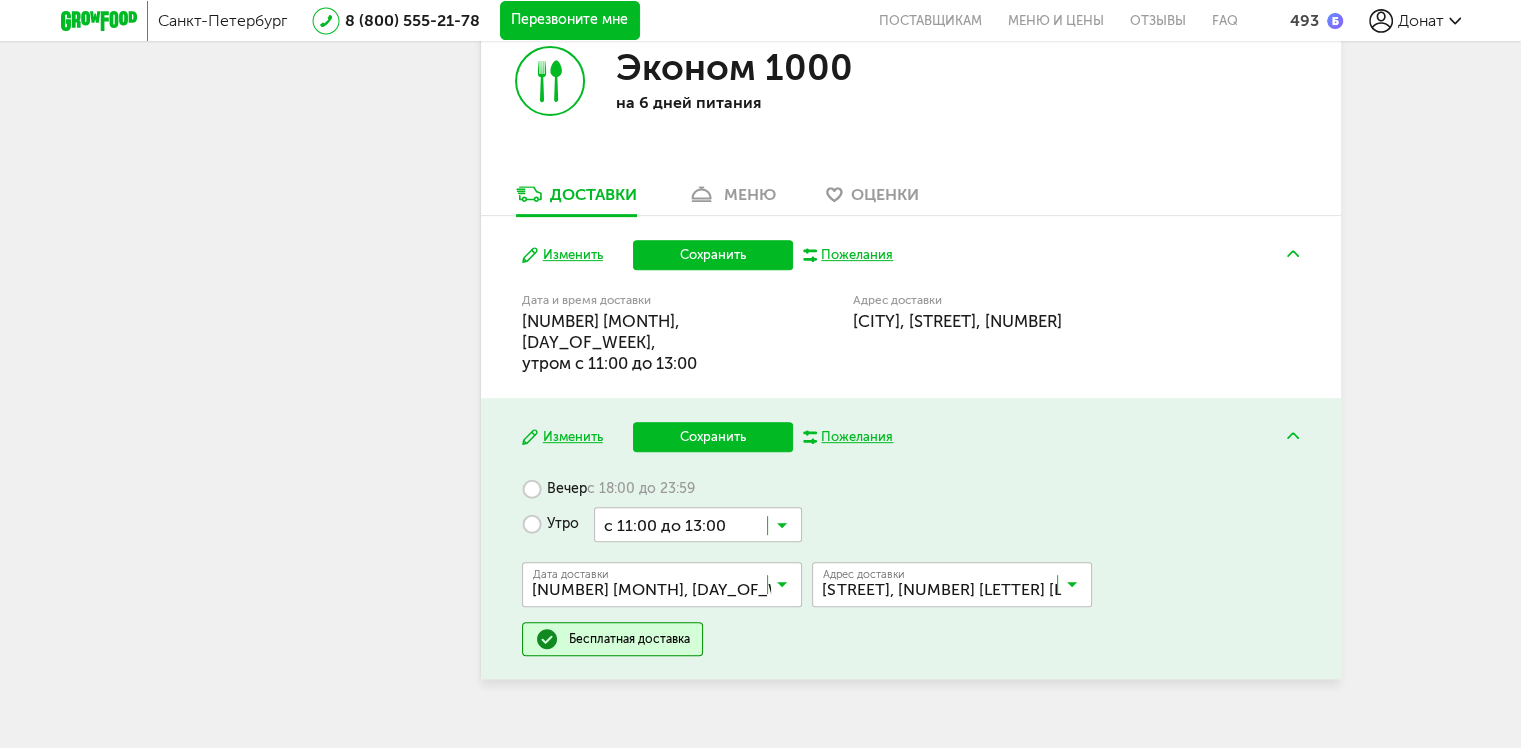 click on "[NUMBER] [MONTH], [DAY_OF_WEEK]" at bounding box center (662, 714) 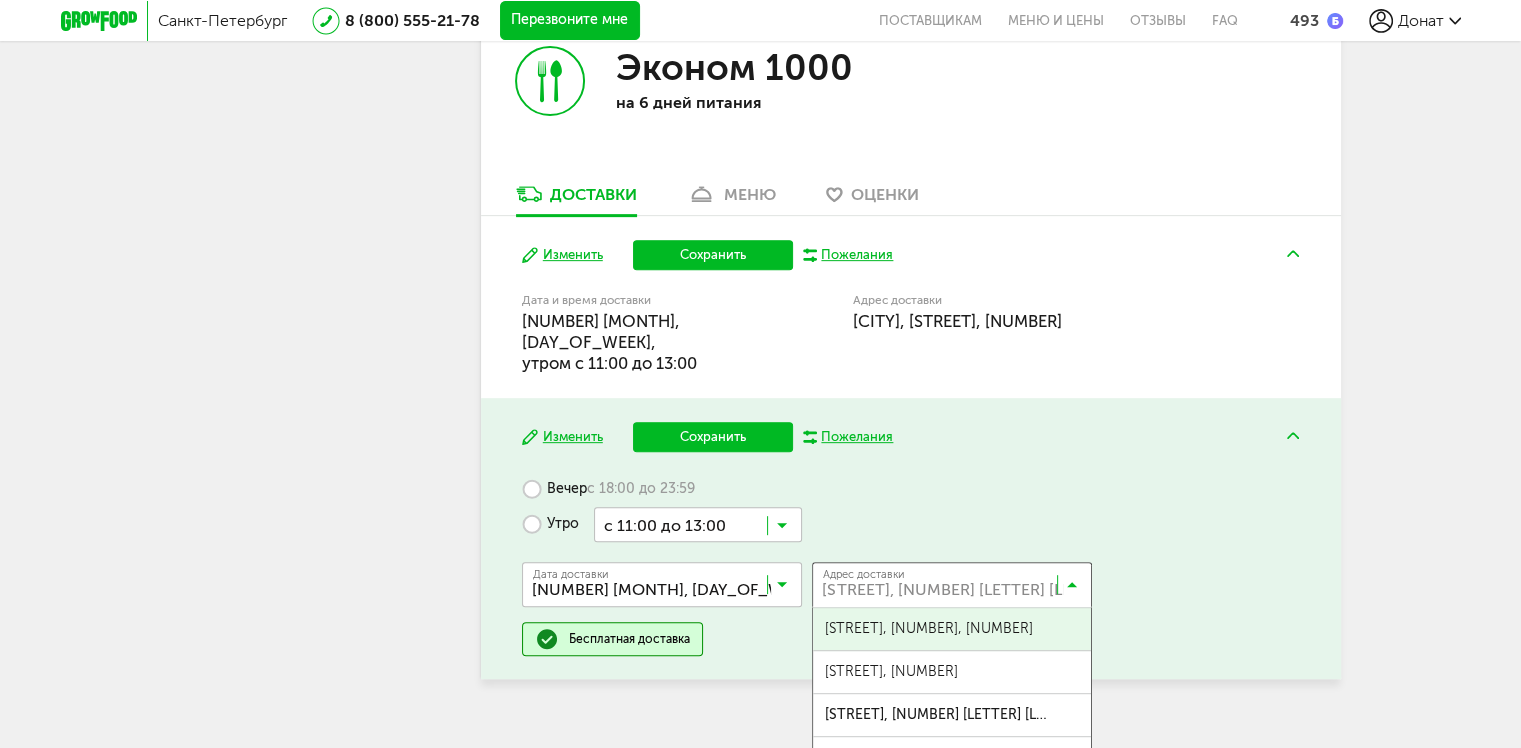 click at bounding box center [957, 589] 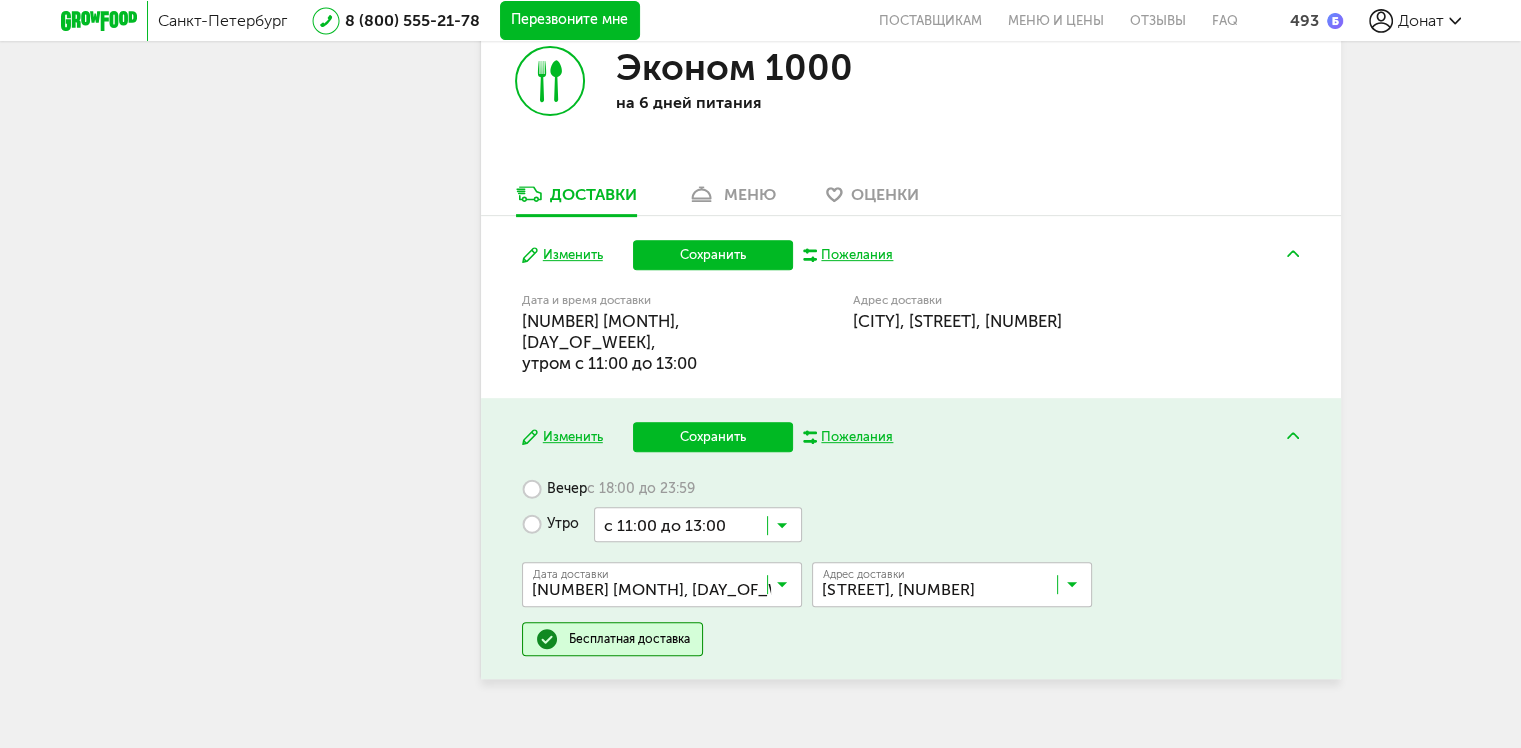 click on "[STREET], [NUMBER]" at bounding box center [891, 672] 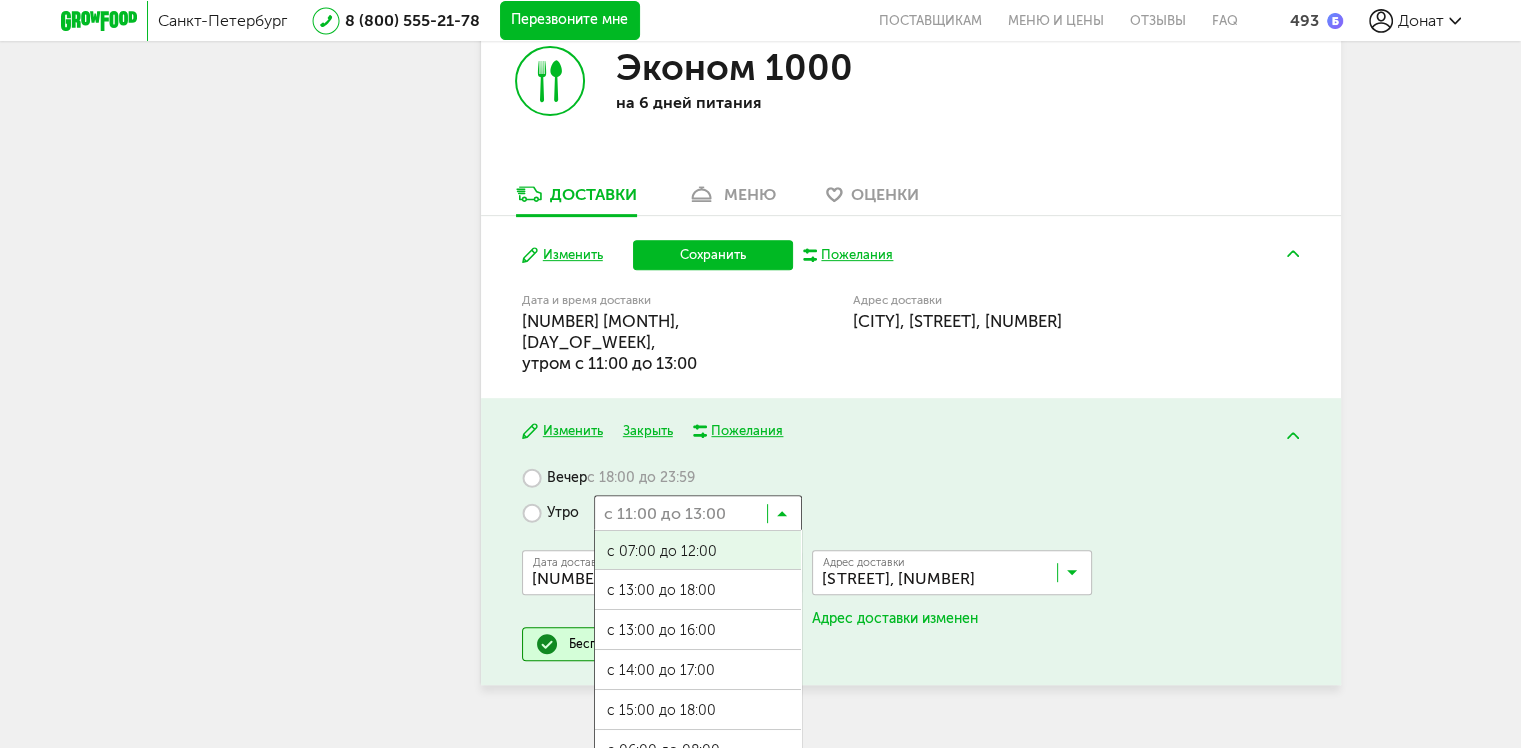 click at bounding box center (782, 518) 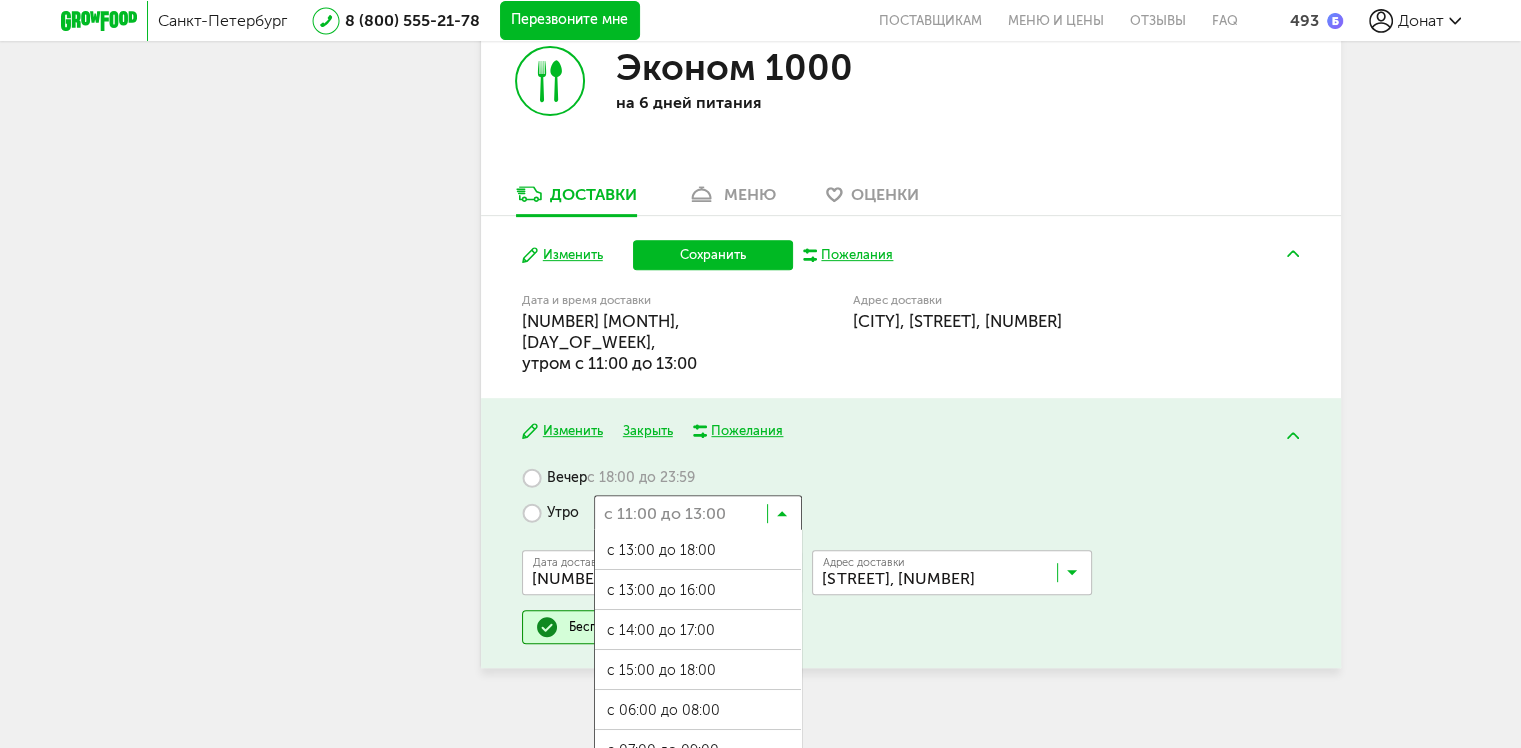 scroll, scrollTop: 43, scrollLeft: 0, axis: vertical 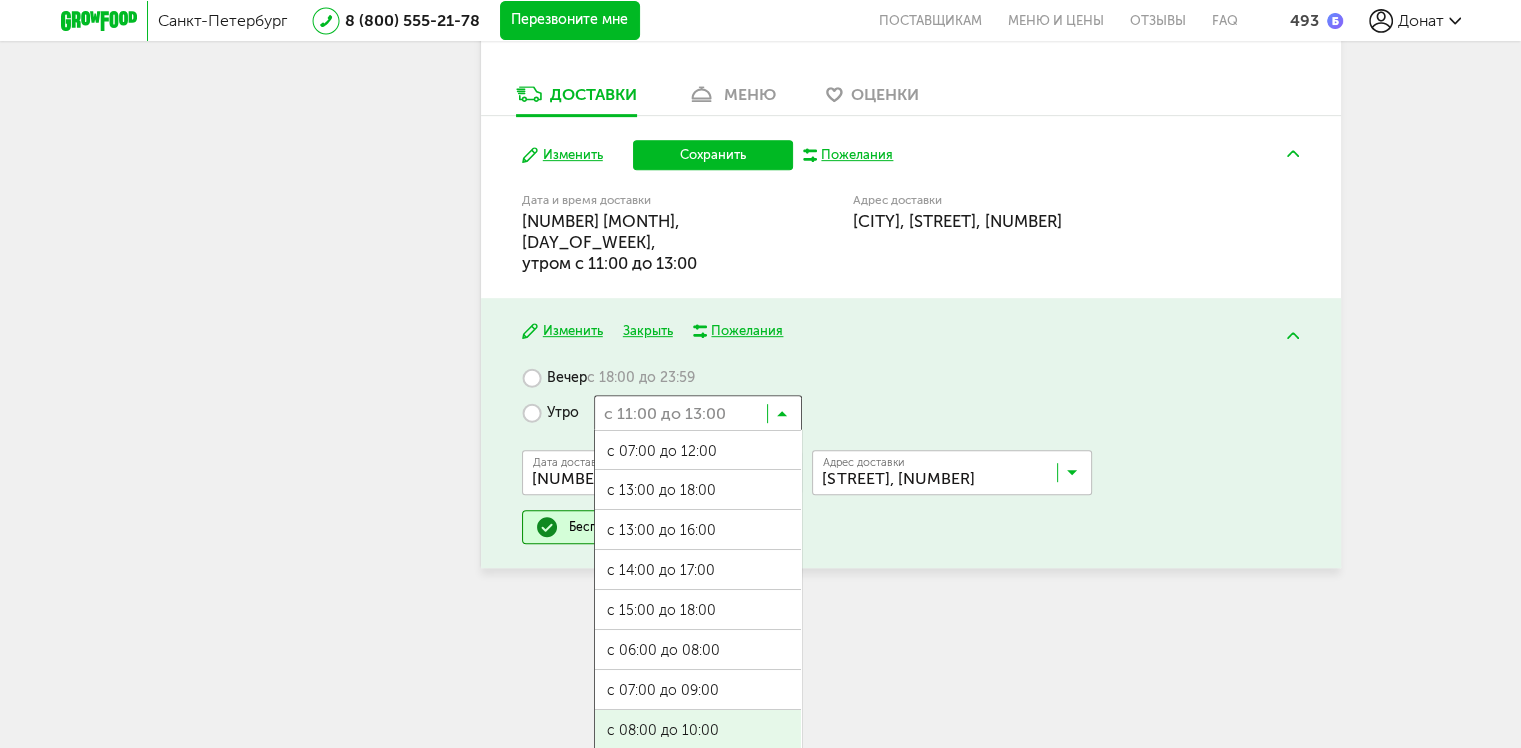 click on "[TIME_RANGE] [TIME_RANGE] [TIME_RANGE] [TIME_RANGE] [TIME_RANGE] [TIME_RANGE] [TIME_RANGE] [TIME_RANGE] [TIME_RANGE] [TIME_RANGE] [TIME_RANGE]" at bounding box center (698, 630) 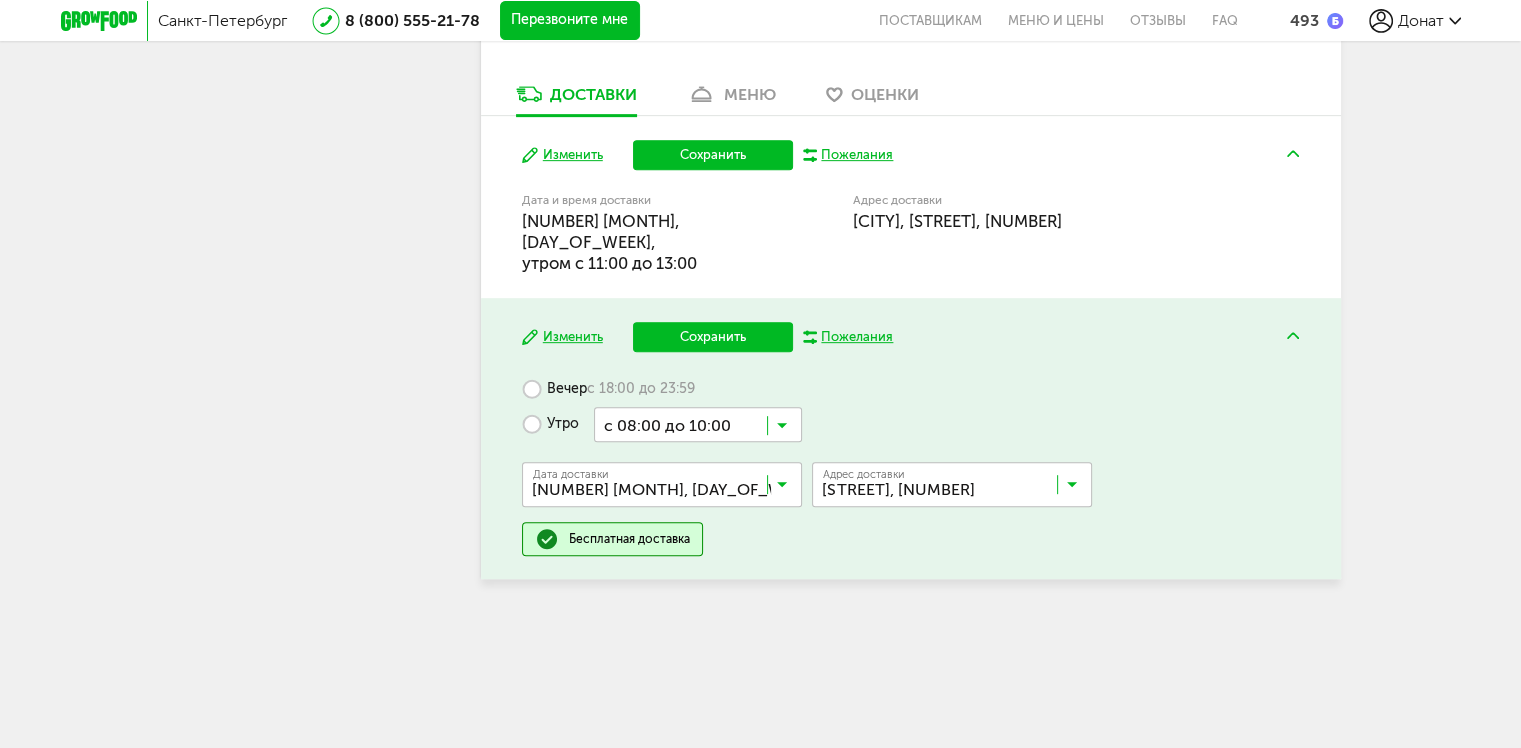 scroll, scrollTop: 820, scrollLeft: 0, axis: vertical 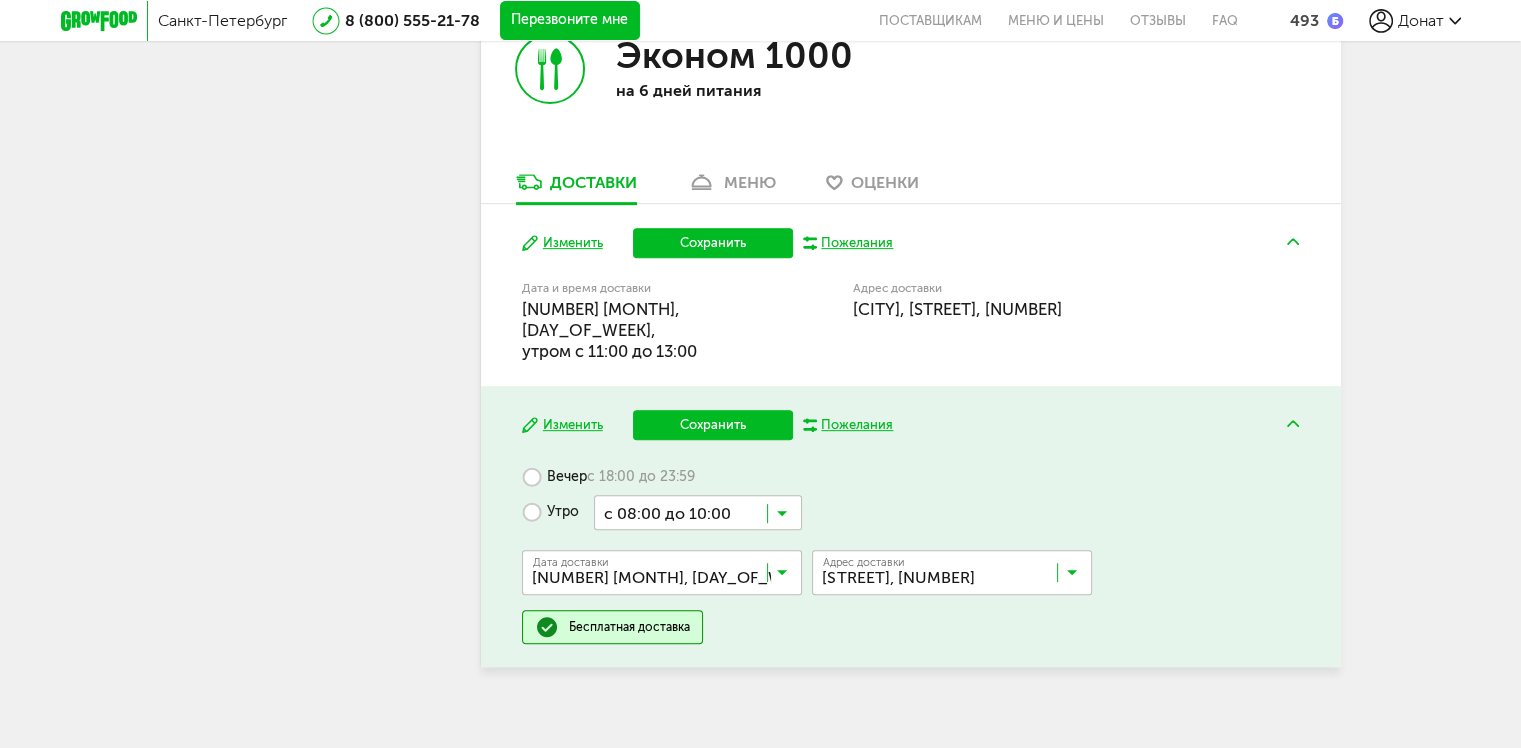 click on "Сохранить" at bounding box center (713, 425) 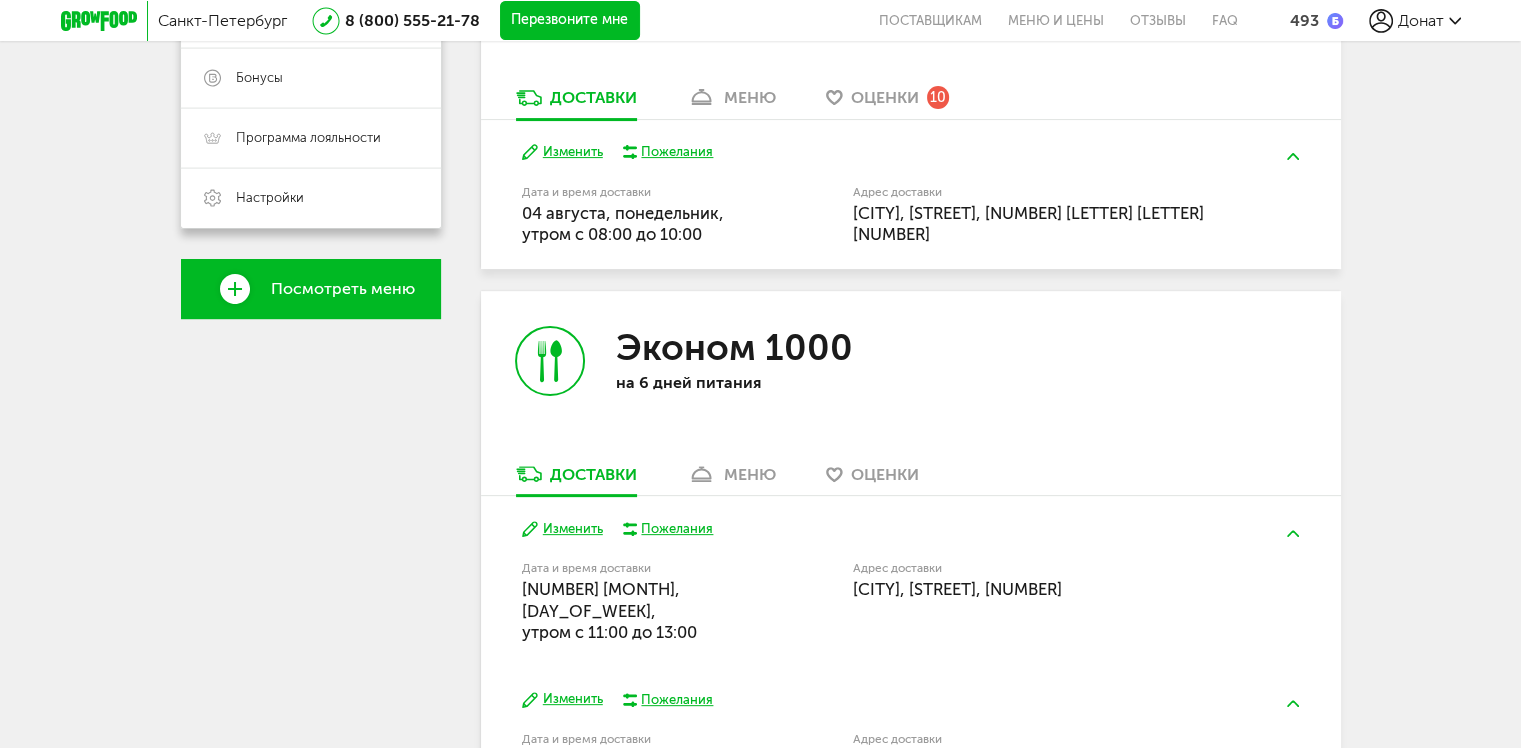 scroll, scrollTop: 676, scrollLeft: 0, axis: vertical 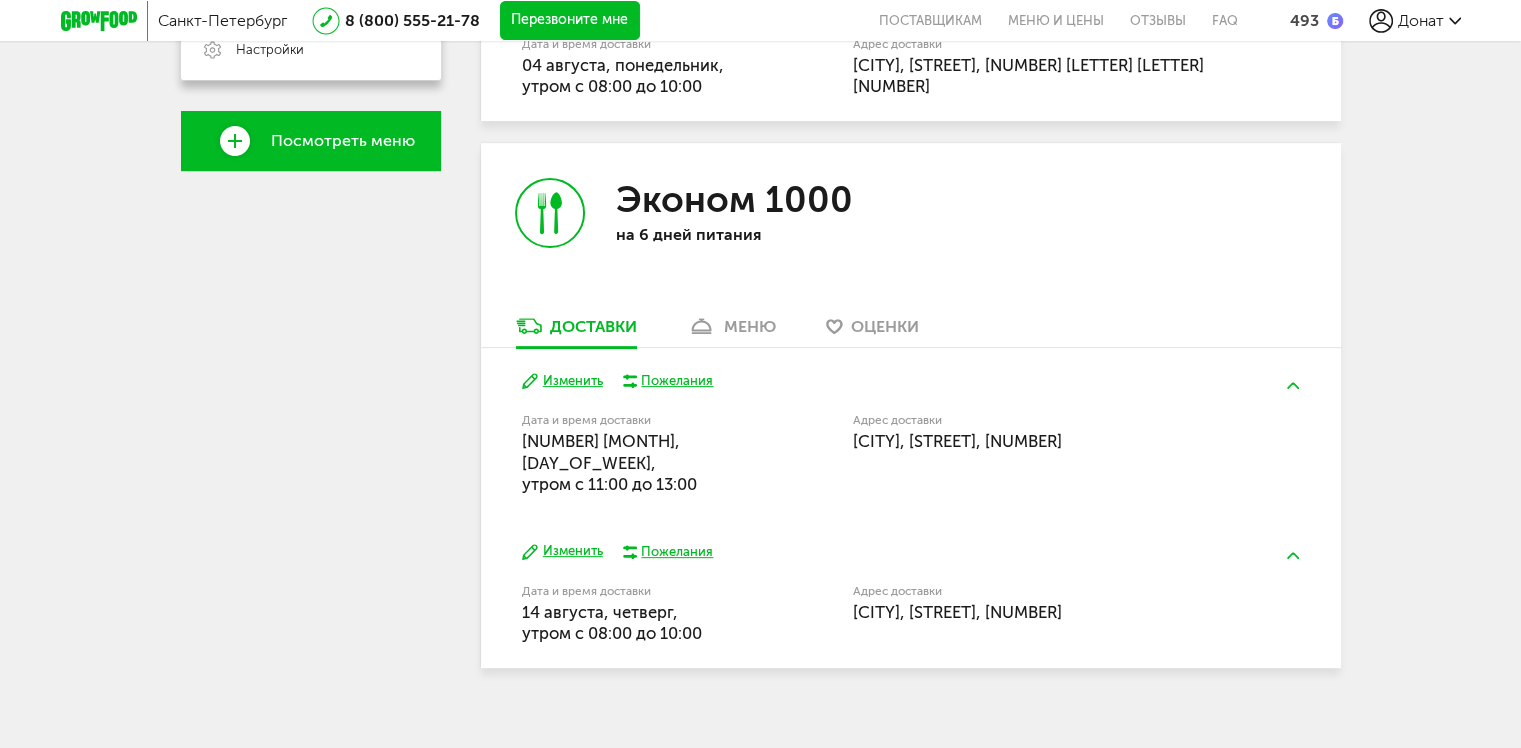click on "Изменить" at bounding box center [562, 381] 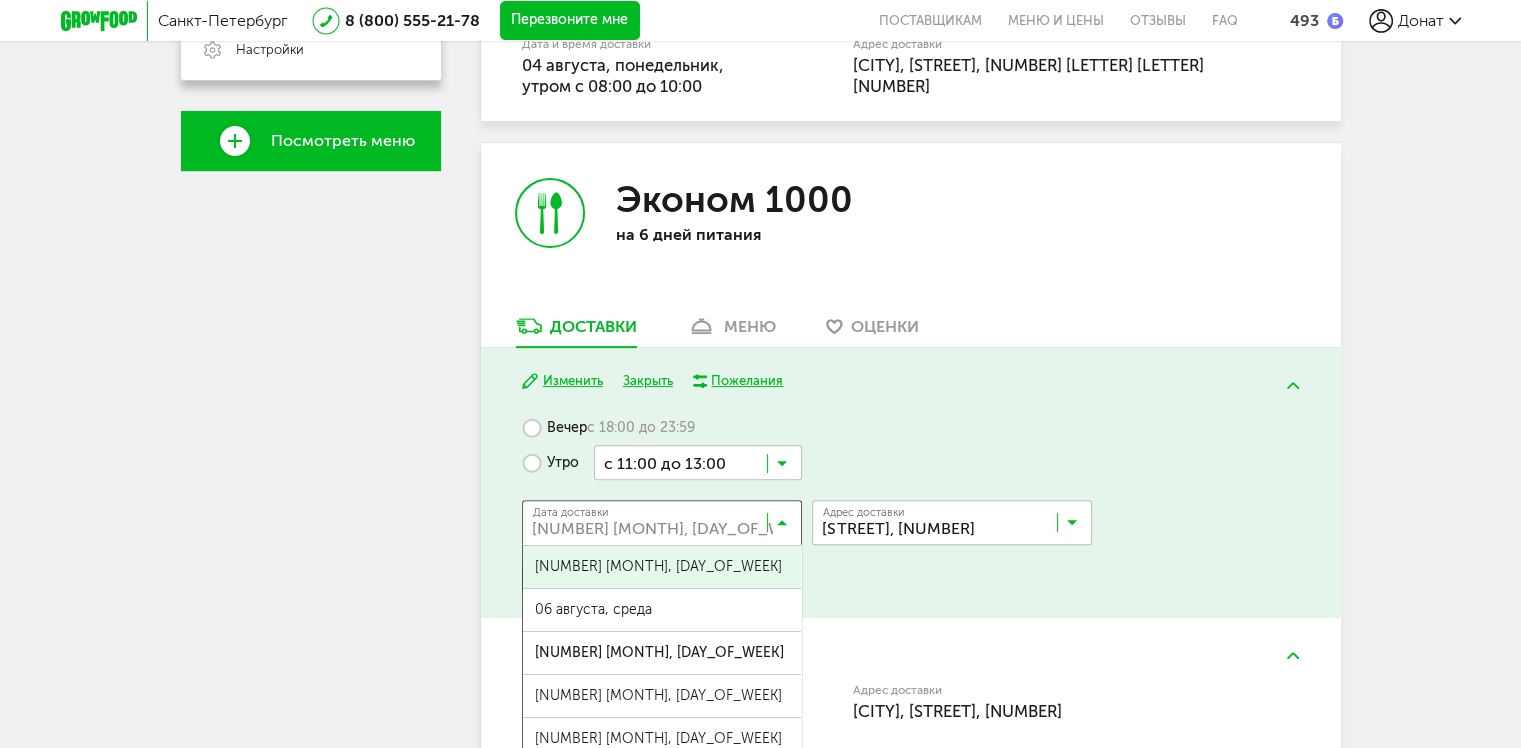 click at bounding box center (782, 527) 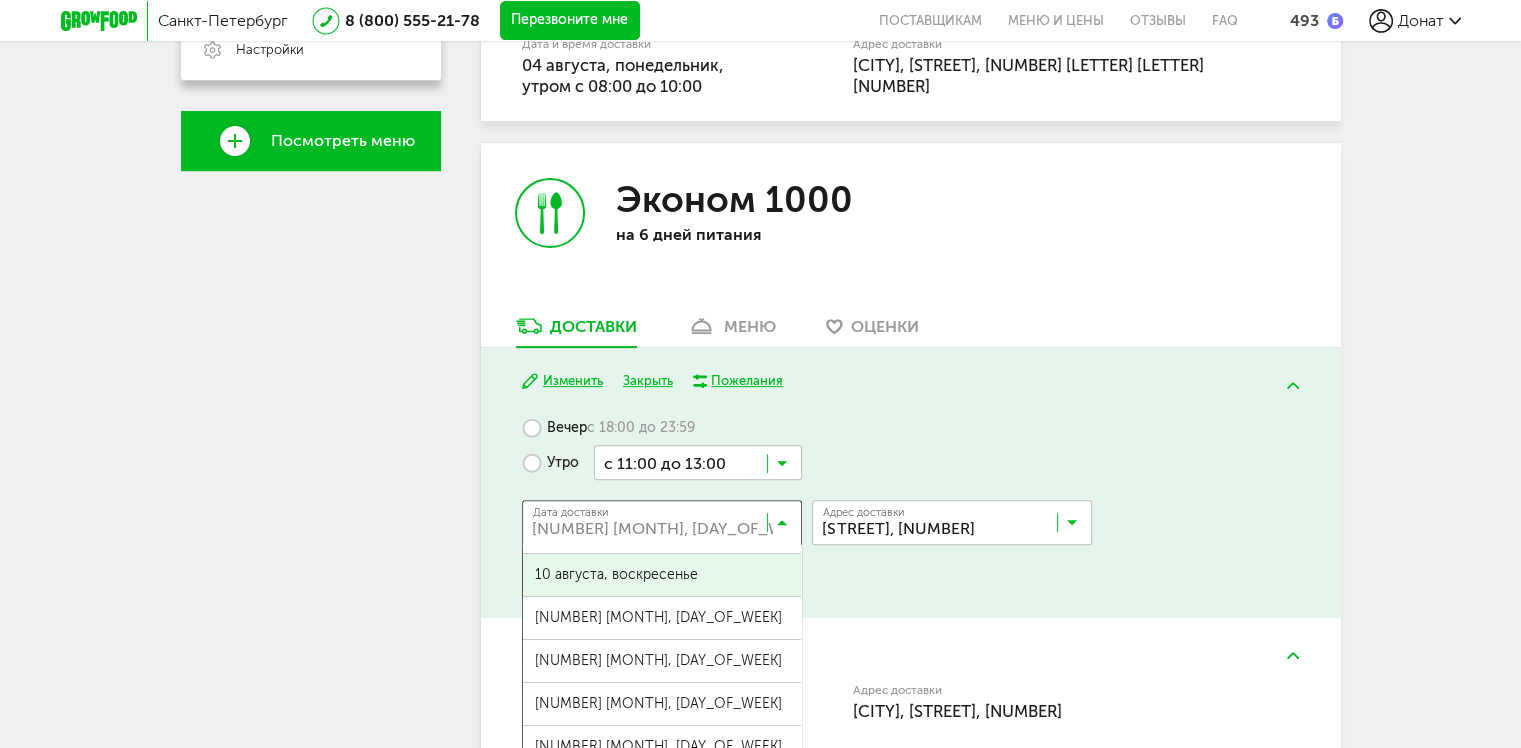 scroll, scrollTop: 200, scrollLeft: 0, axis: vertical 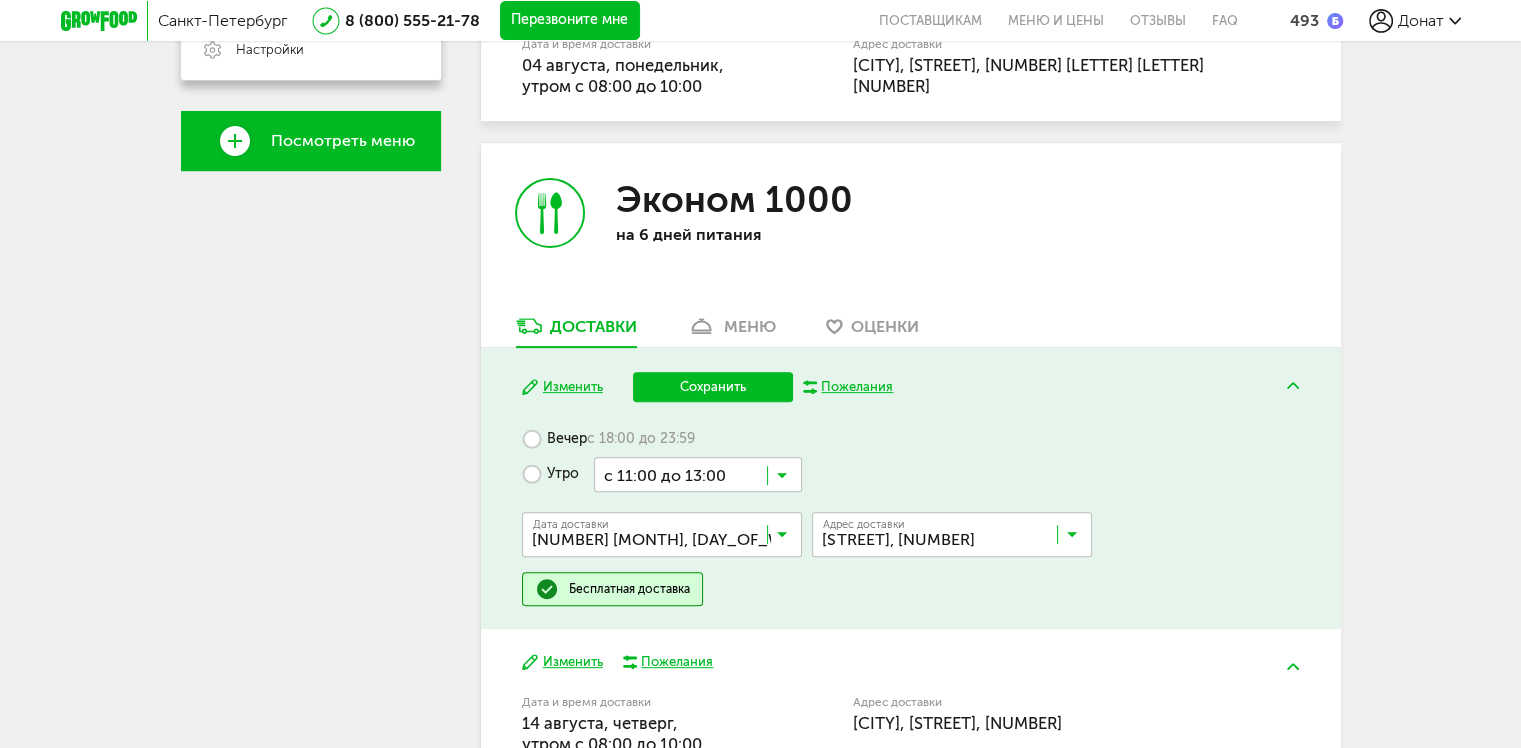 click on "[NUMBER] [MONTH], [DAY_OF_WEEK]" at bounding box center [662, 637] 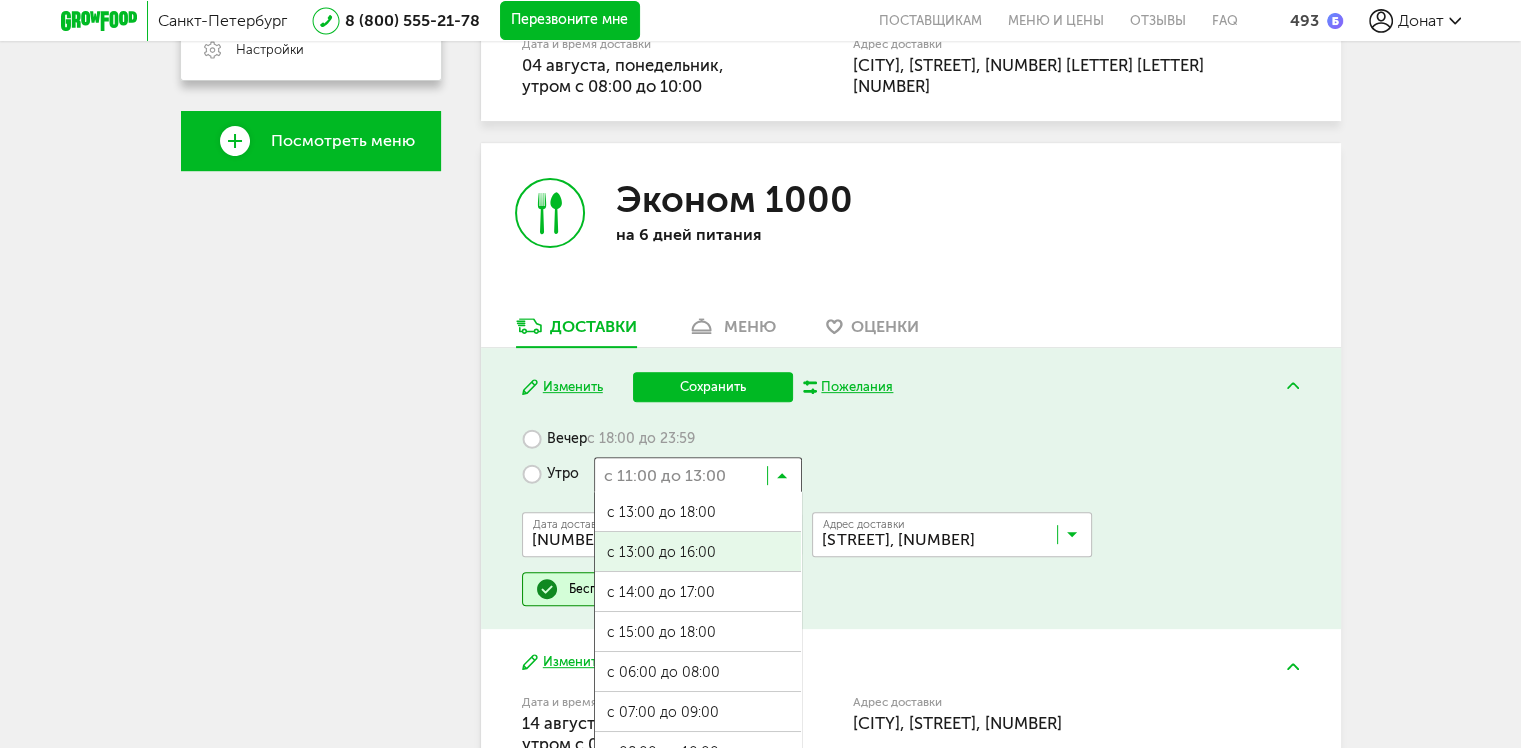 scroll, scrollTop: 43, scrollLeft: 0, axis: vertical 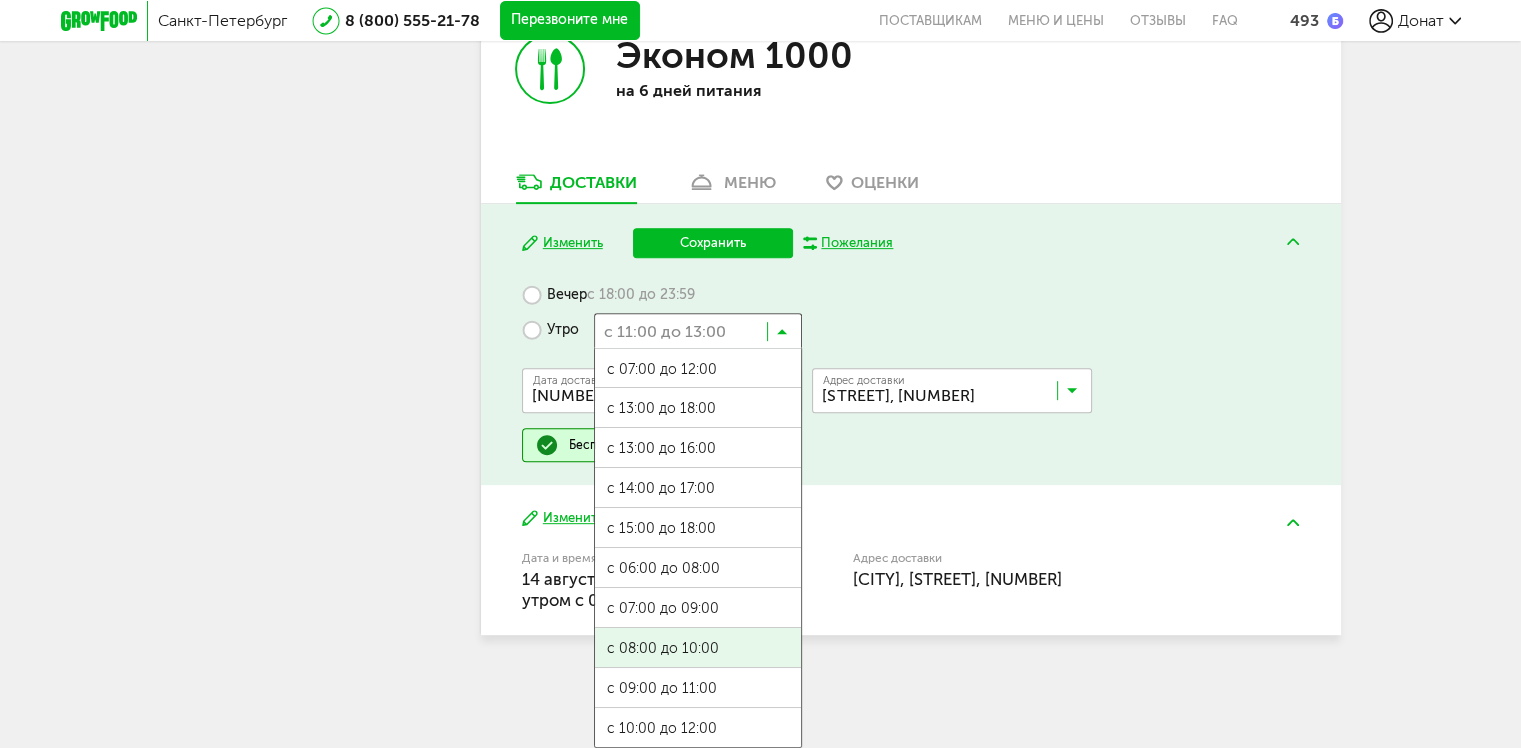 click on "[TIME_RANGE] [TIME_RANGE] [TIME_RANGE] [TIME_RANGE] [TIME_RANGE] [TIME_RANGE] [TIME_RANGE] [TIME_RANGE] [TIME_RANGE] [TIME_RANGE] [TIME_RANGE]" at bounding box center (698, 548) 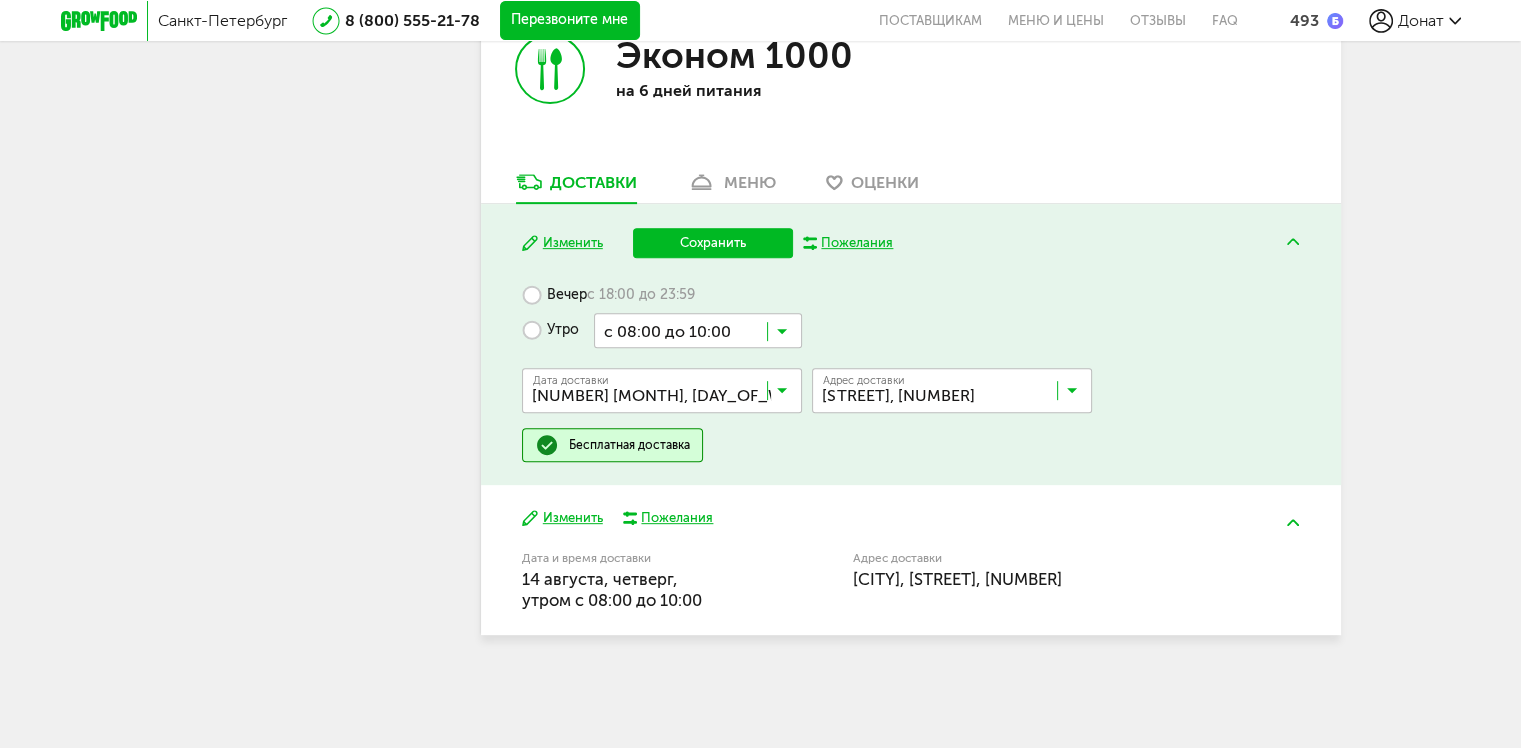 scroll, scrollTop: 808, scrollLeft: 0, axis: vertical 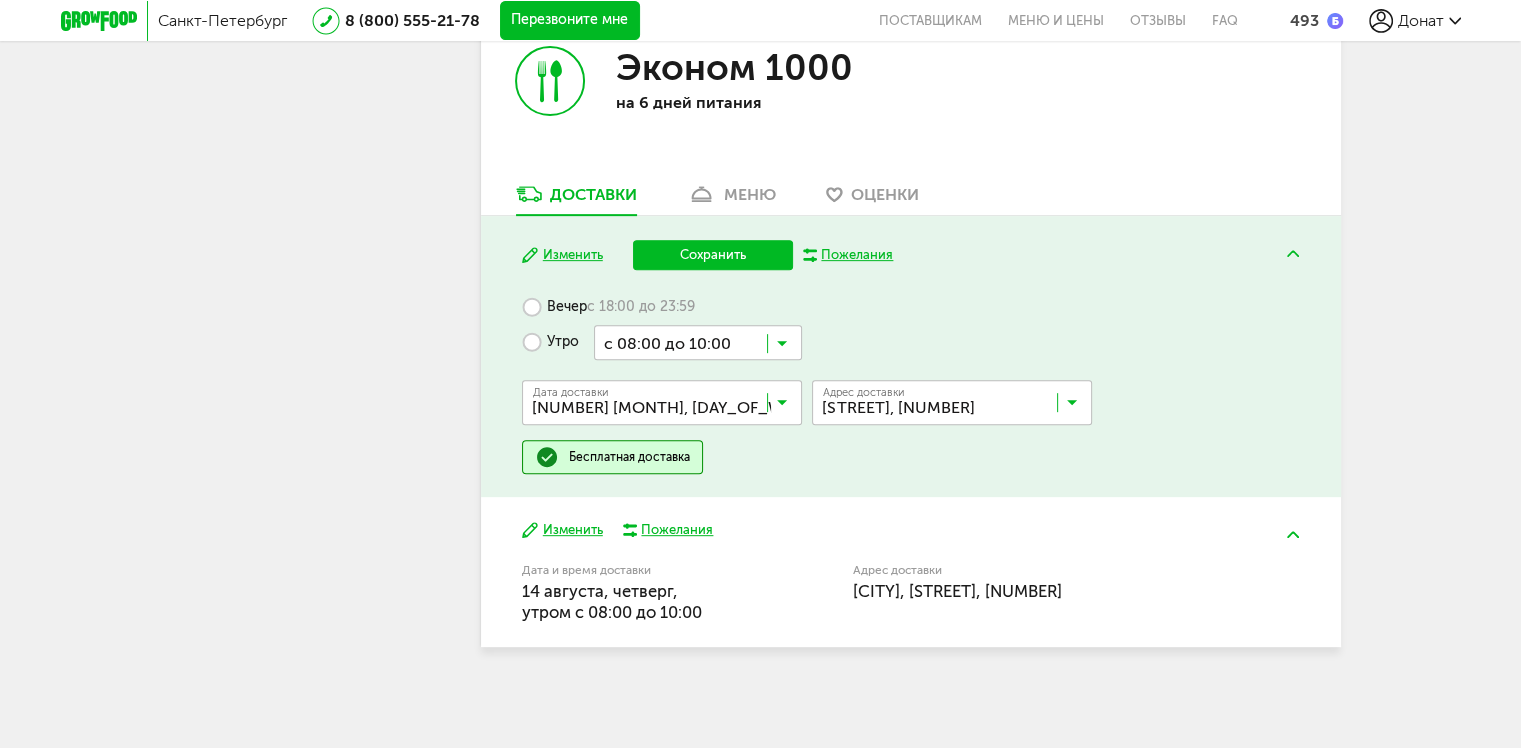 click on "Сохранить" at bounding box center (713, 255) 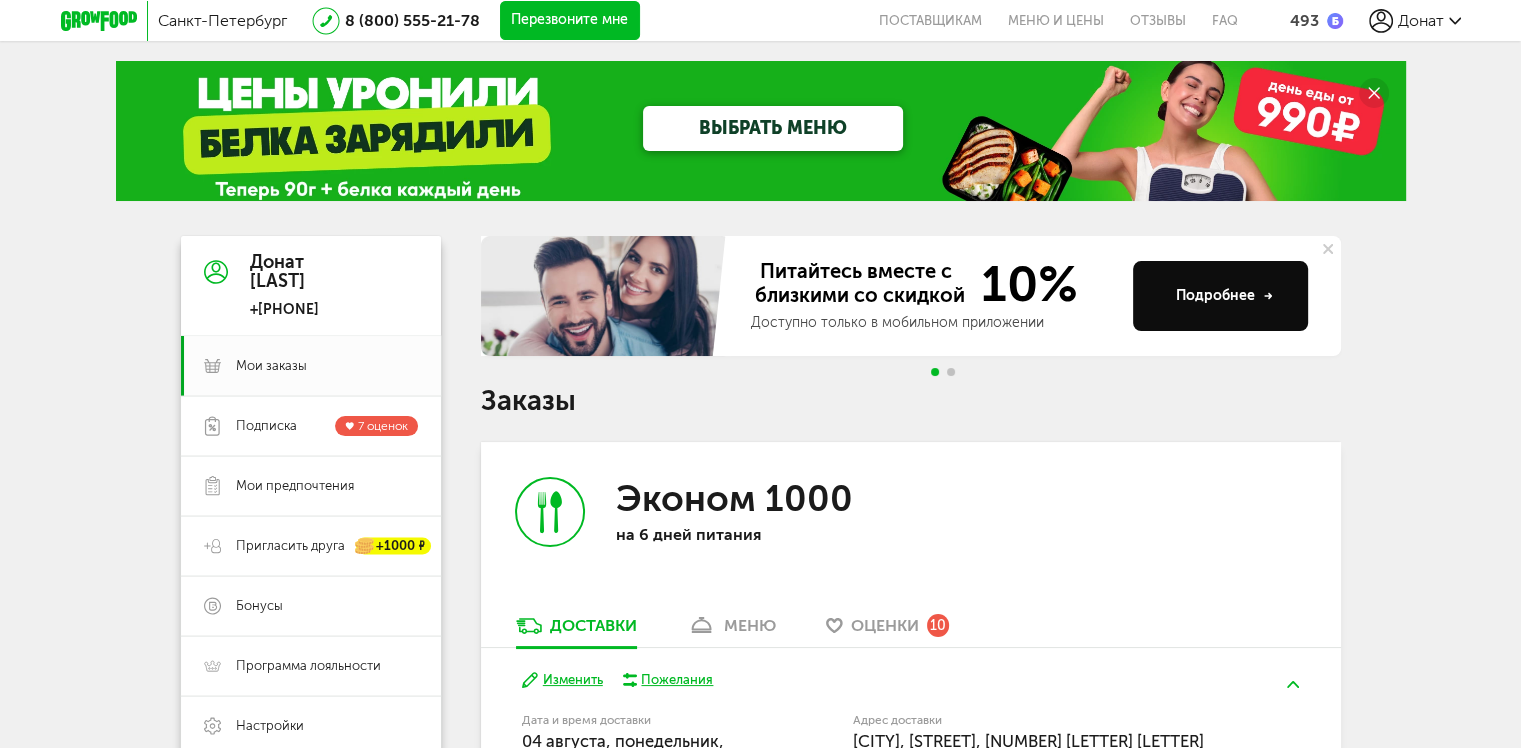 scroll, scrollTop: 400, scrollLeft: 0, axis: vertical 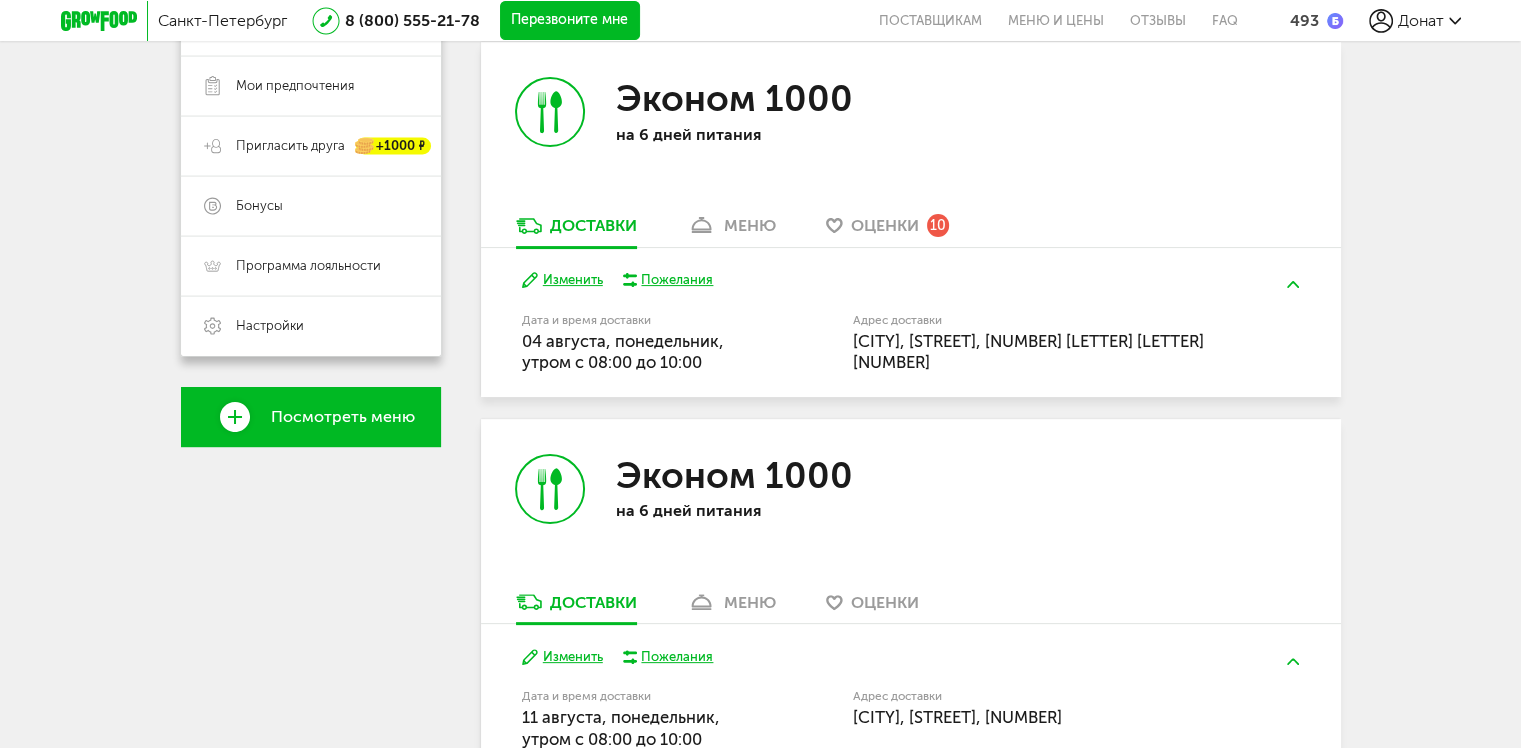click on "Оценки" at bounding box center [885, 225] 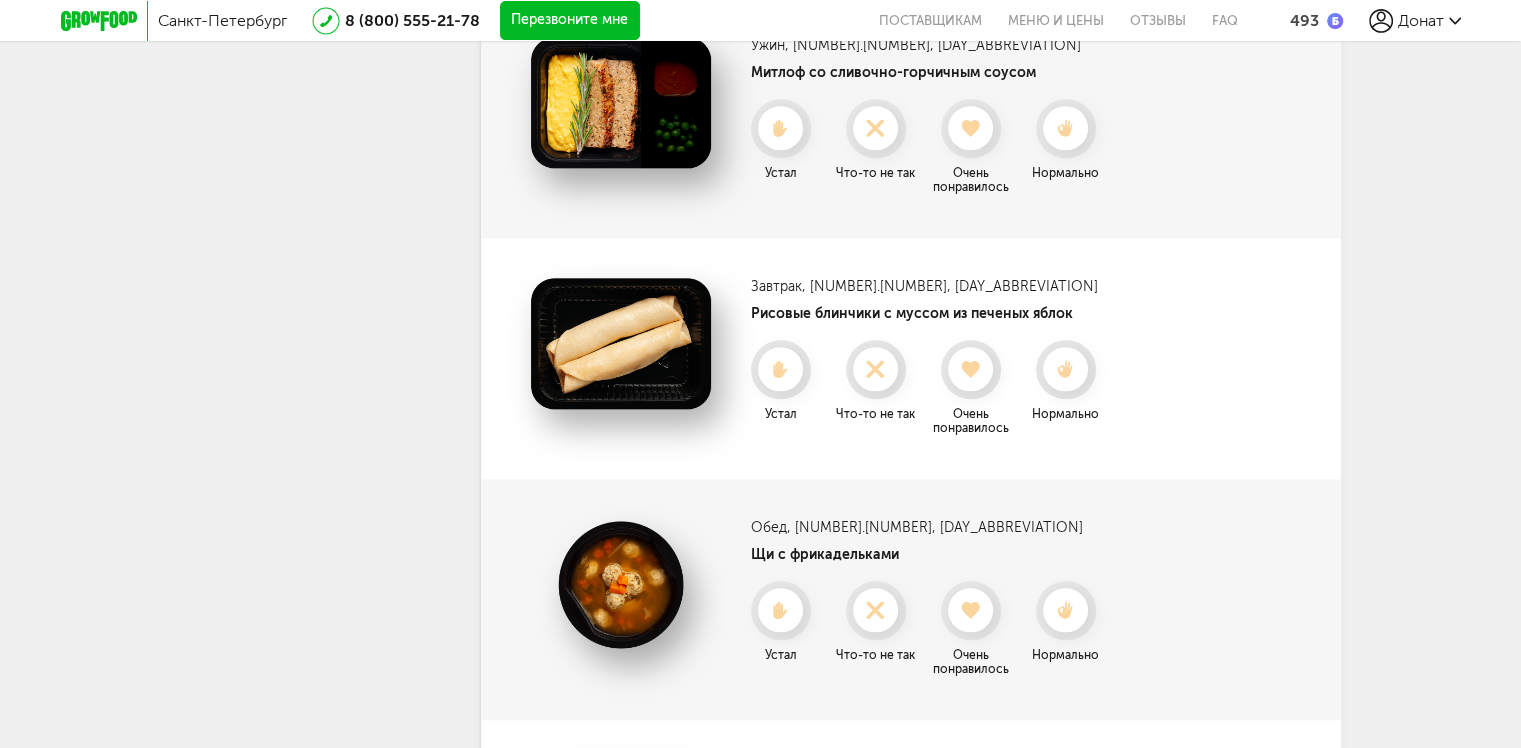 scroll, scrollTop: 2090, scrollLeft: 0, axis: vertical 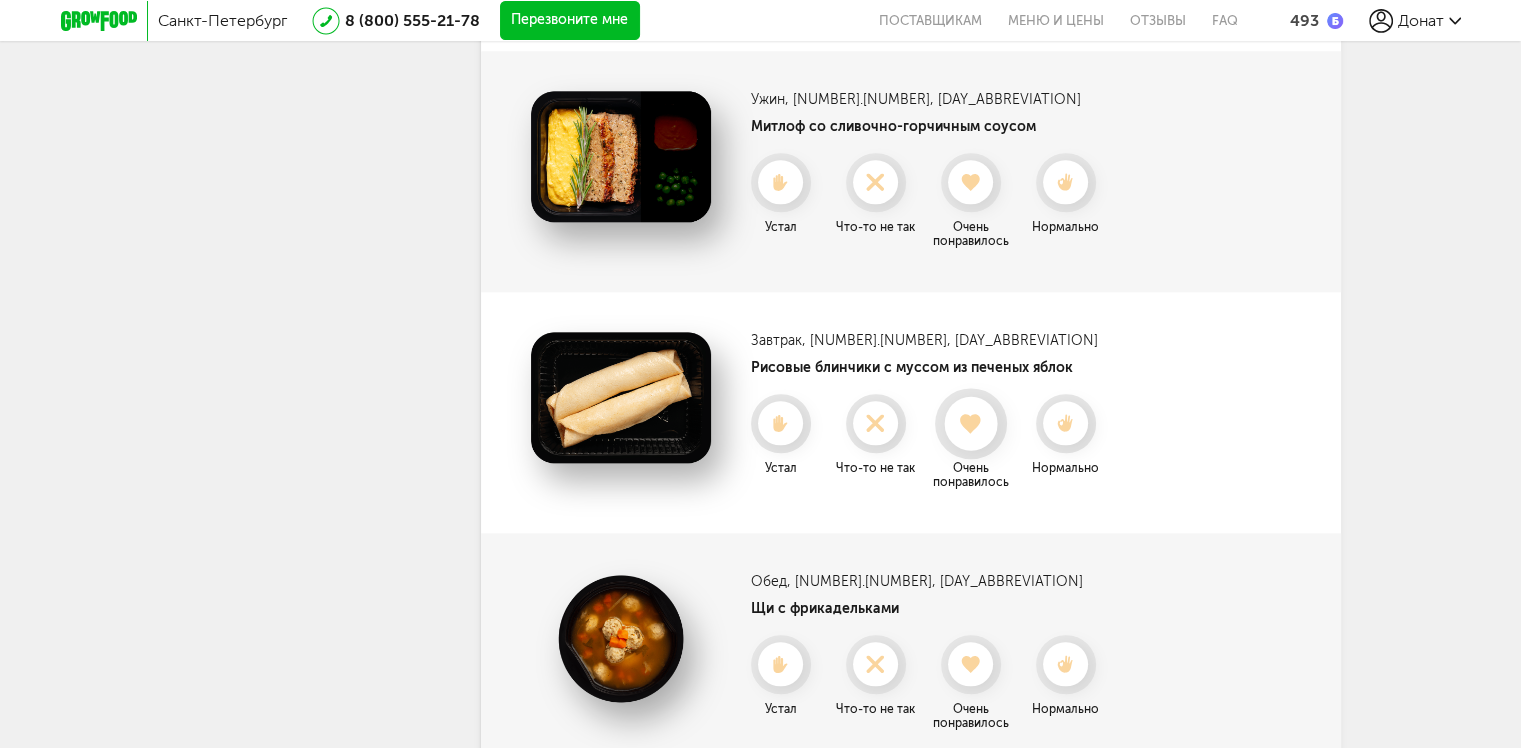 click 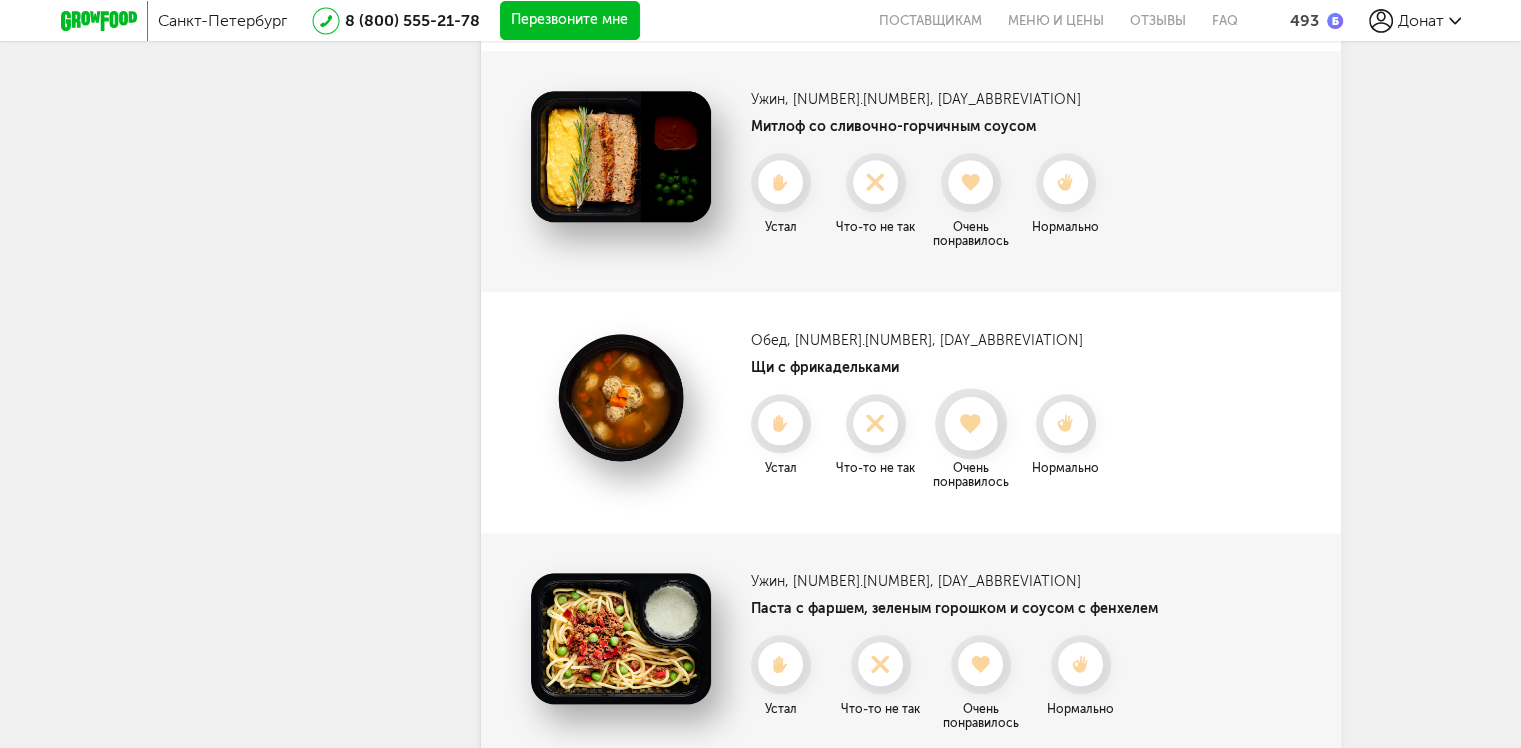 click 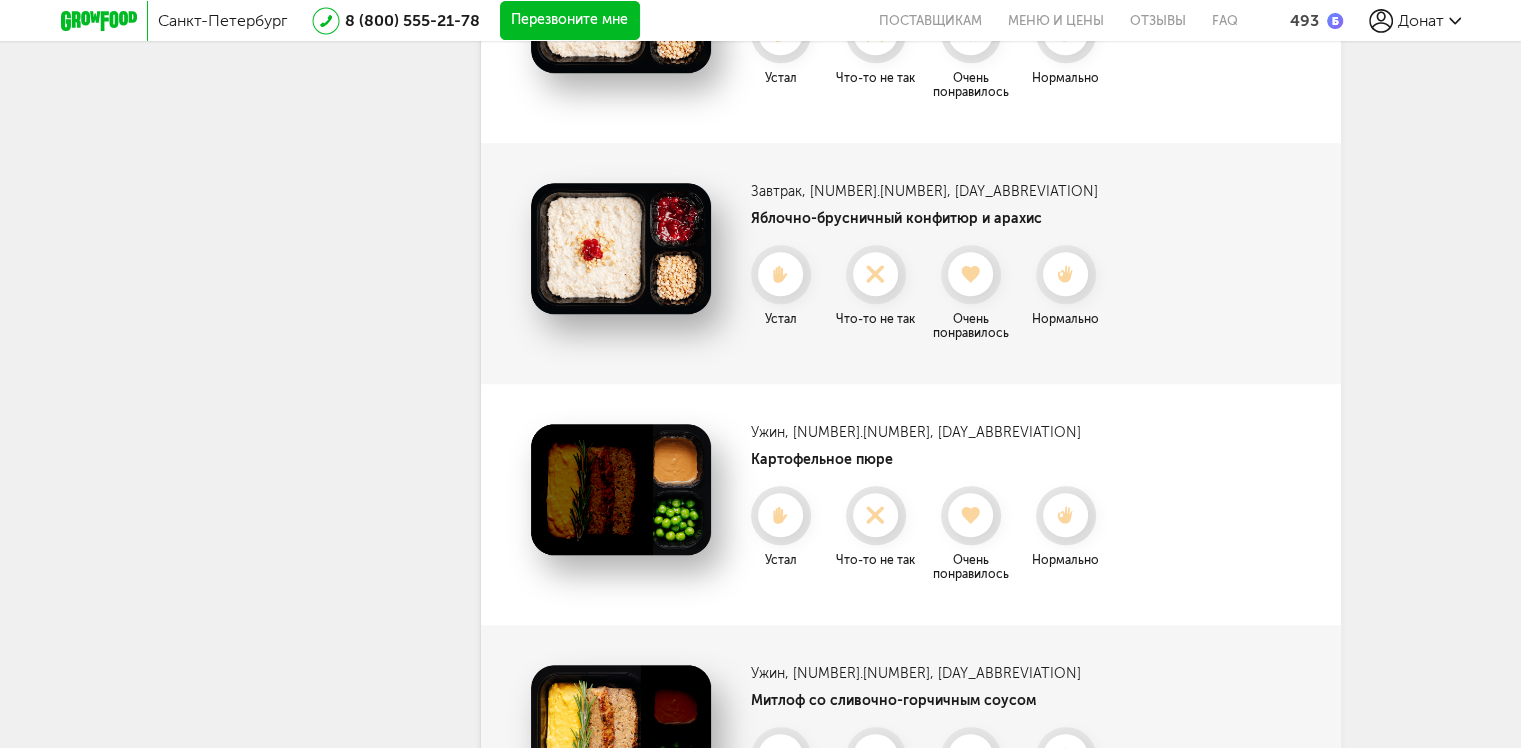 scroll, scrollTop: 1390, scrollLeft: 0, axis: vertical 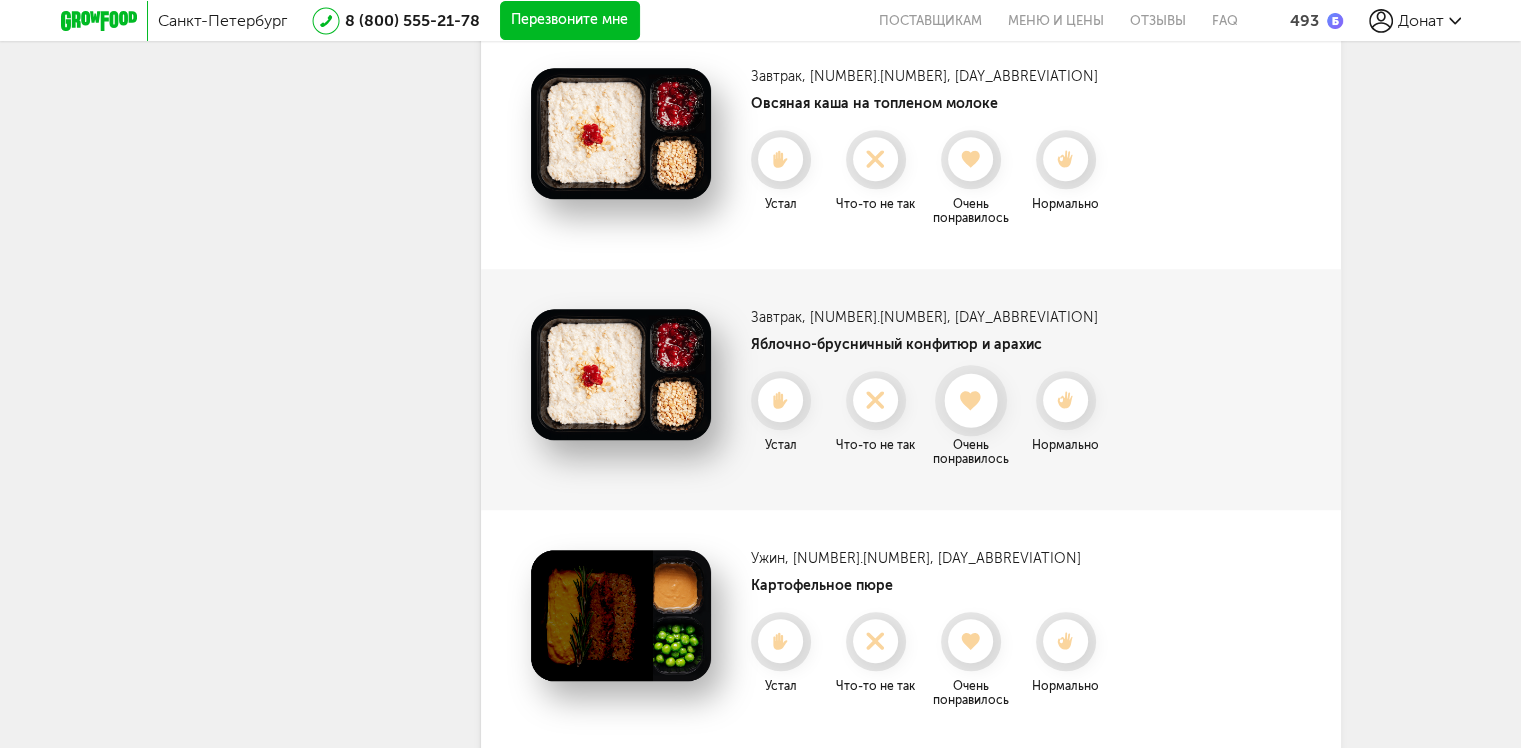 click at bounding box center (970, 400) 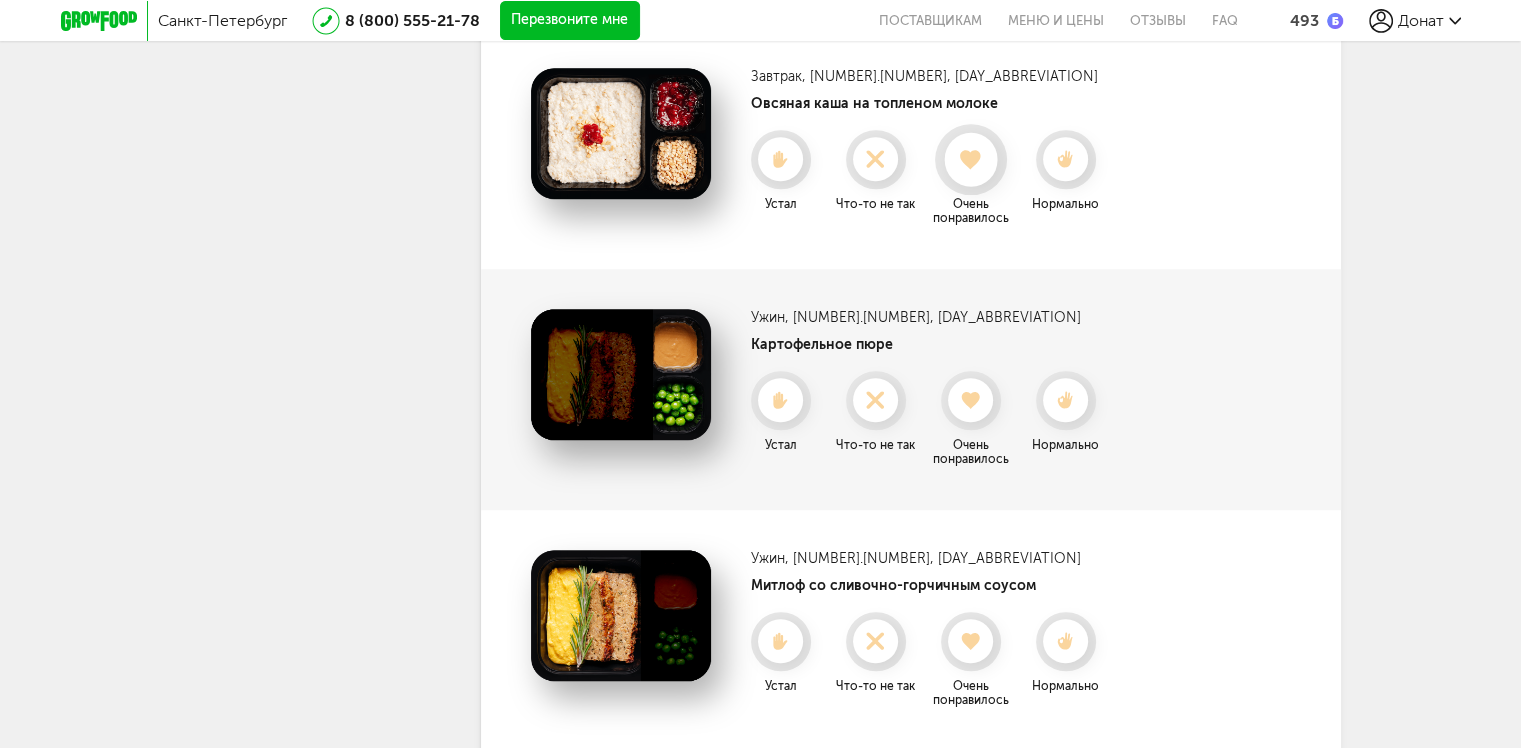click 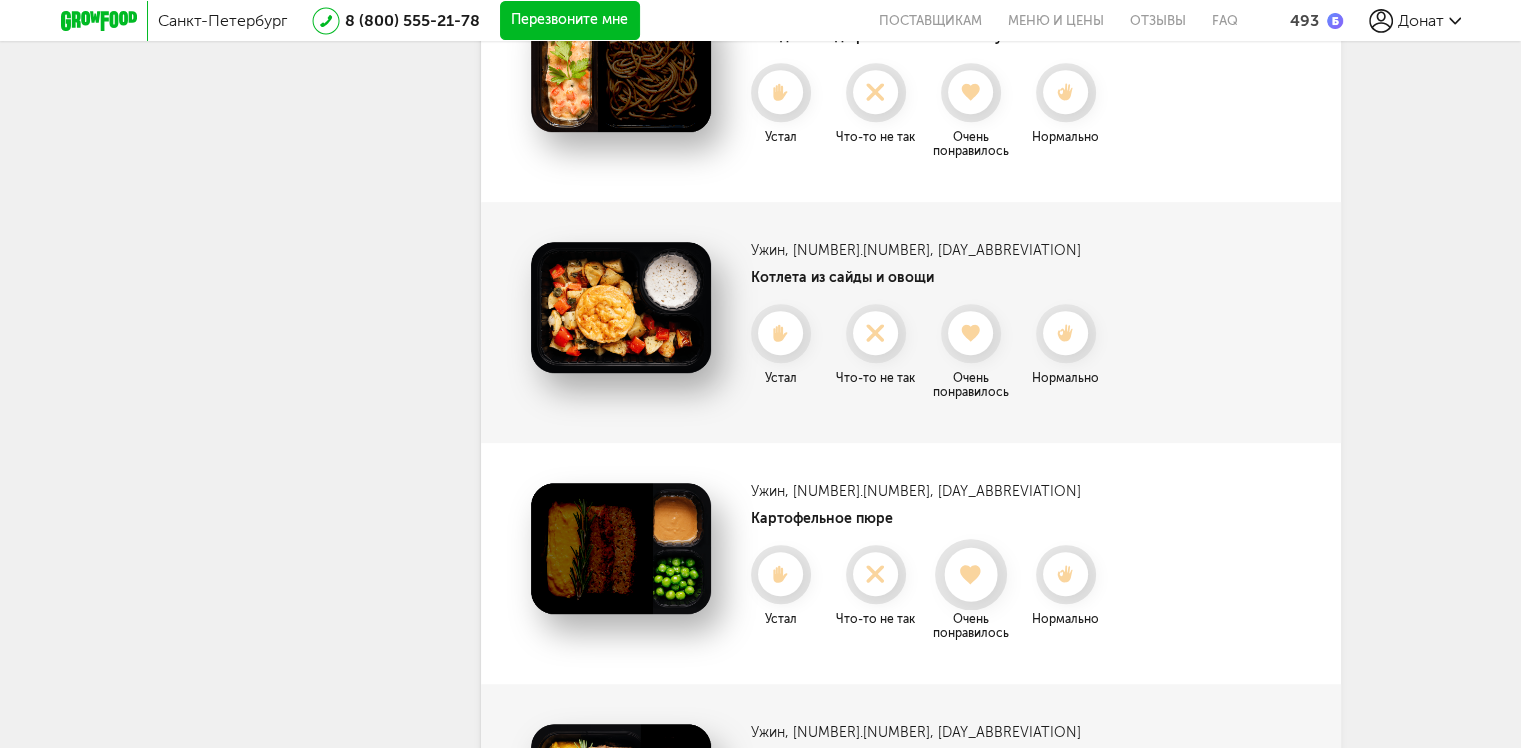 scroll, scrollTop: 890, scrollLeft: 0, axis: vertical 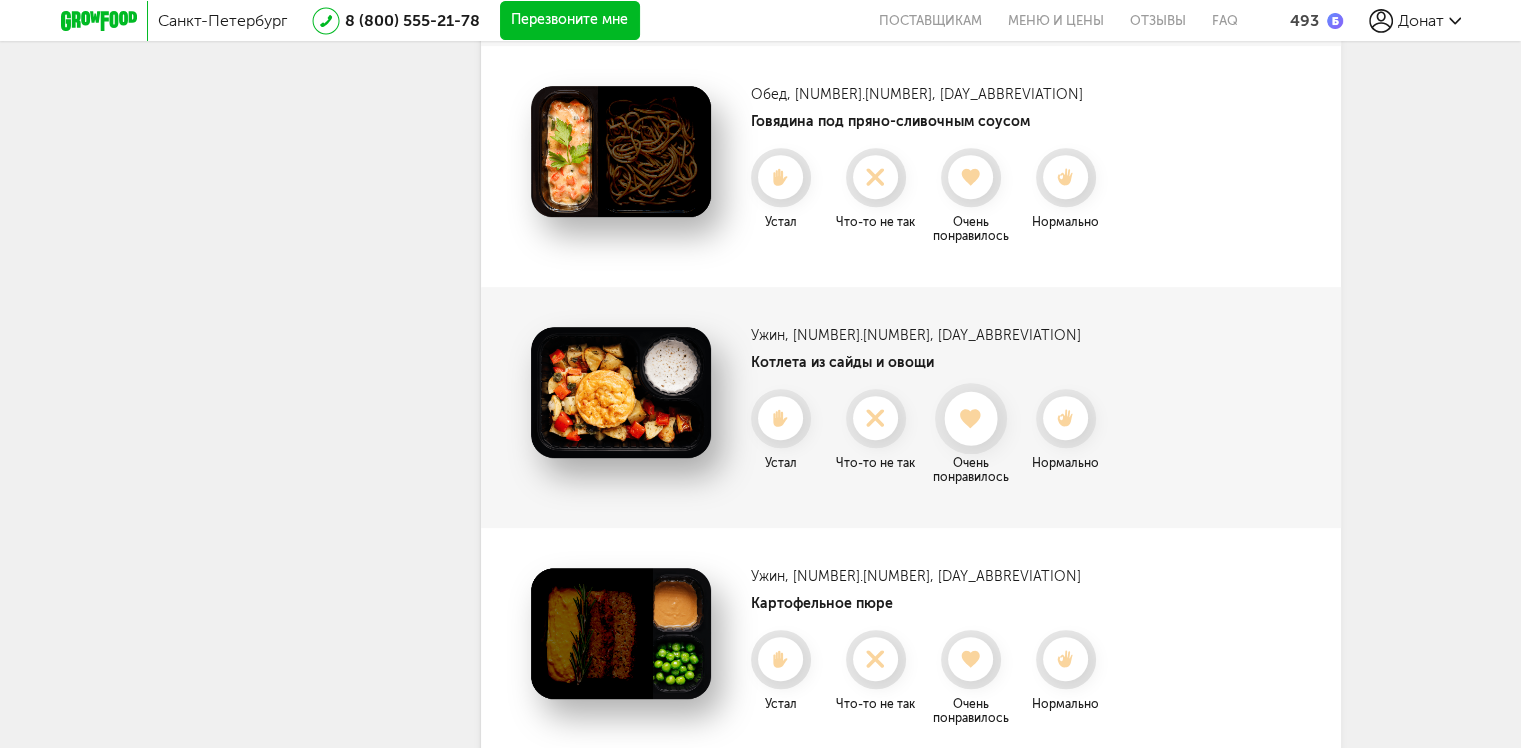 click 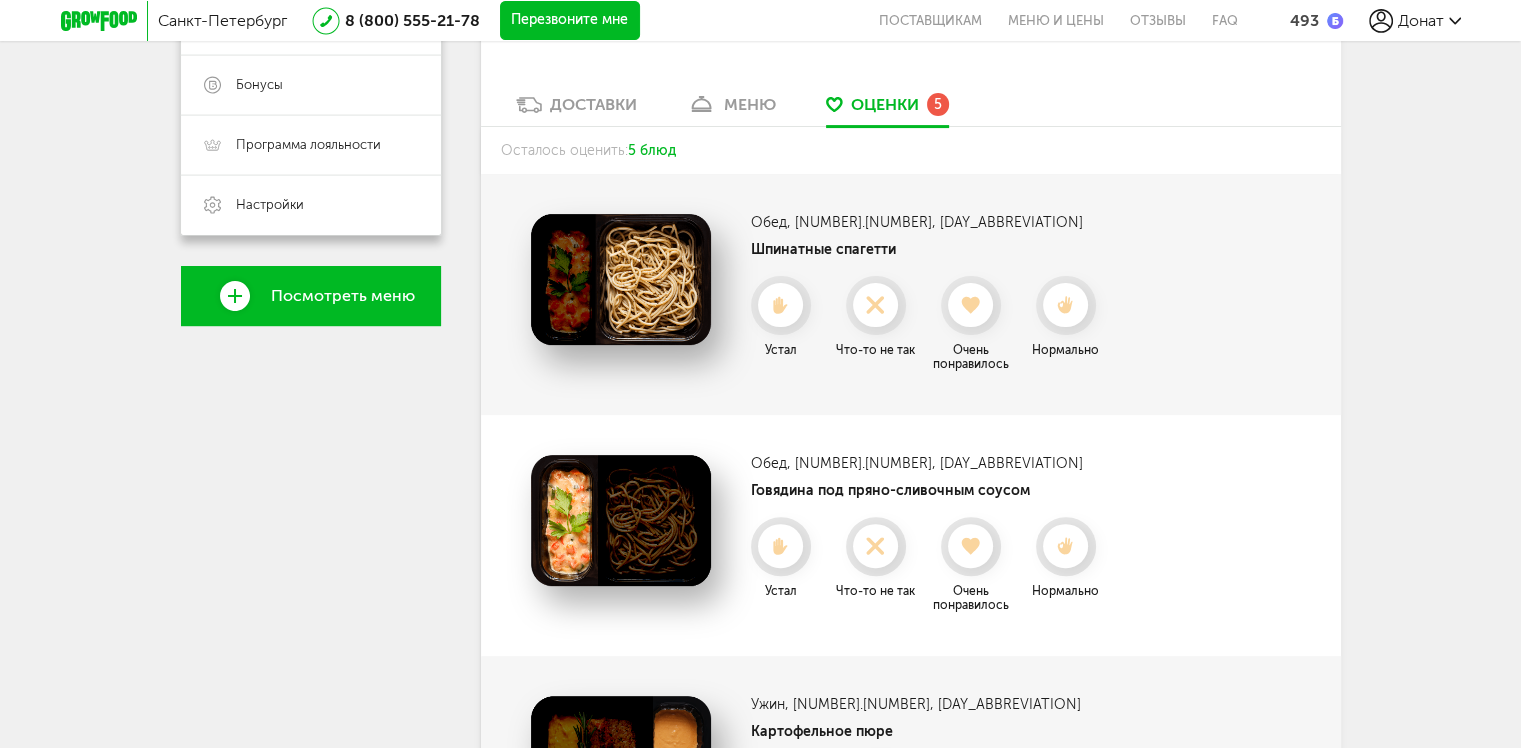scroll, scrollTop: 490, scrollLeft: 0, axis: vertical 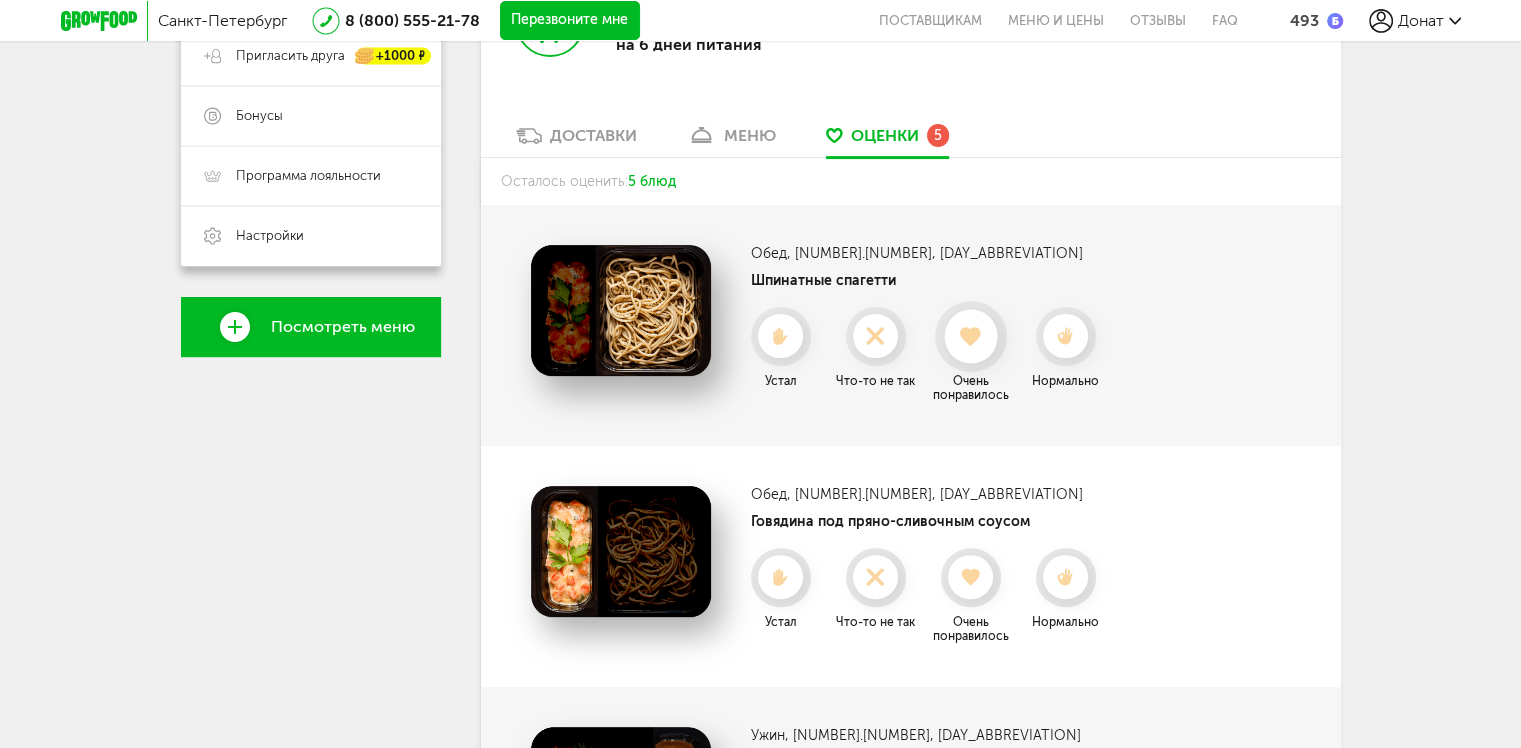 click 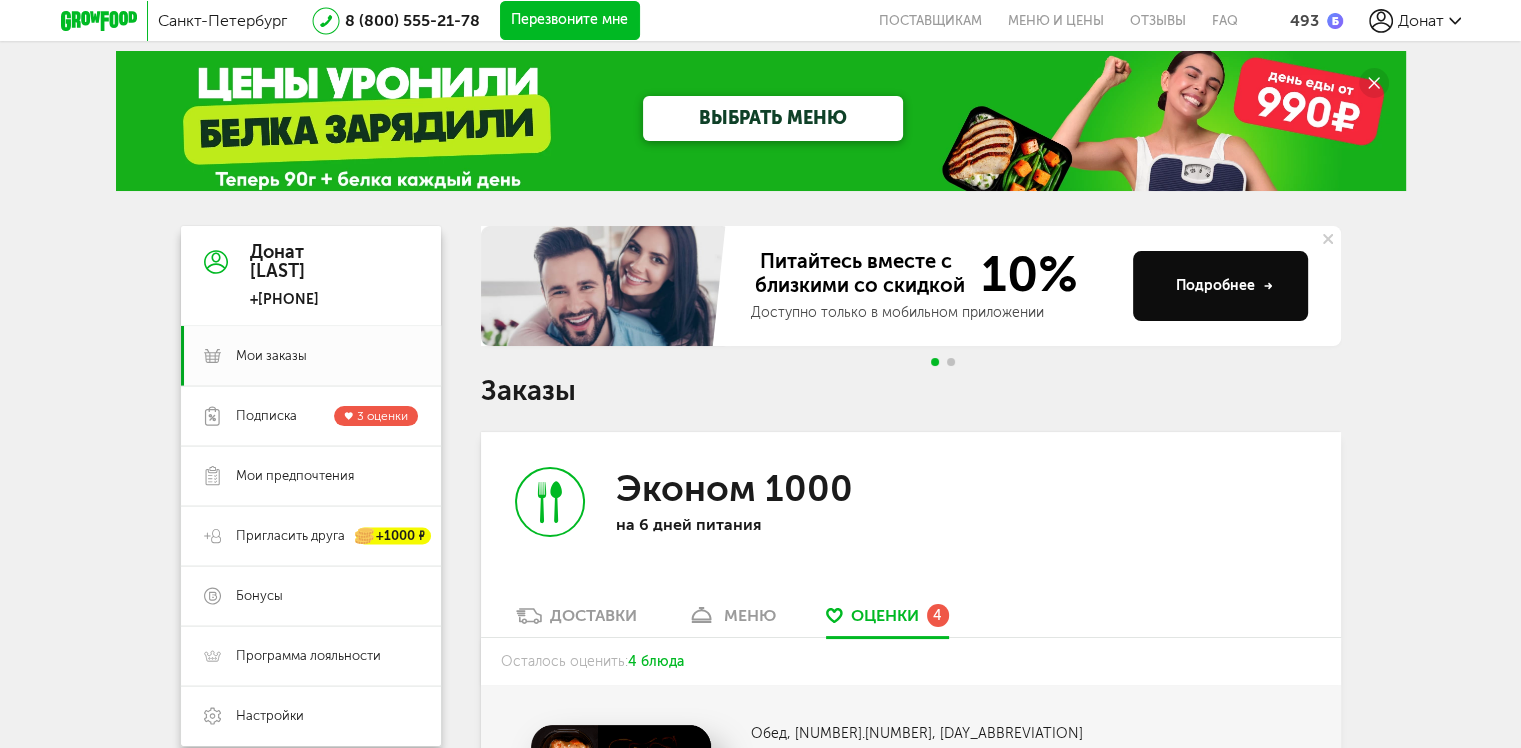 scroll, scrollTop: 0, scrollLeft: 0, axis: both 